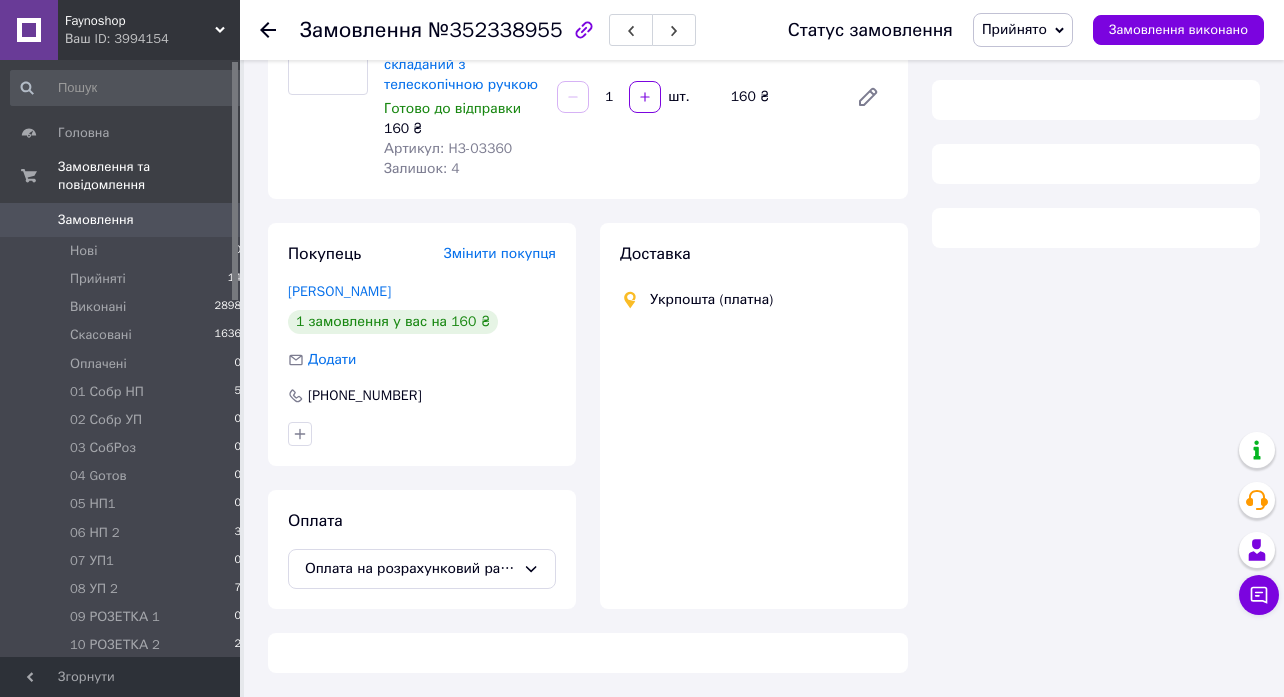 scroll, scrollTop: 216, scrollLeft: 0, axis: vertical 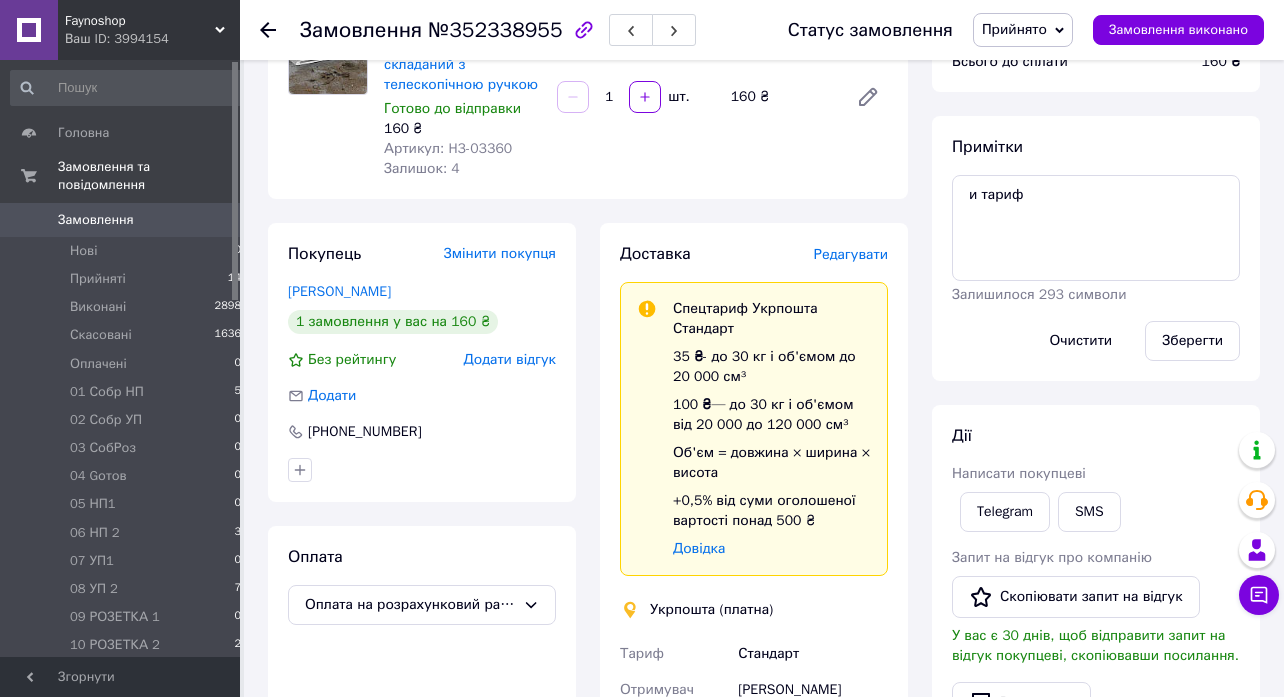 click 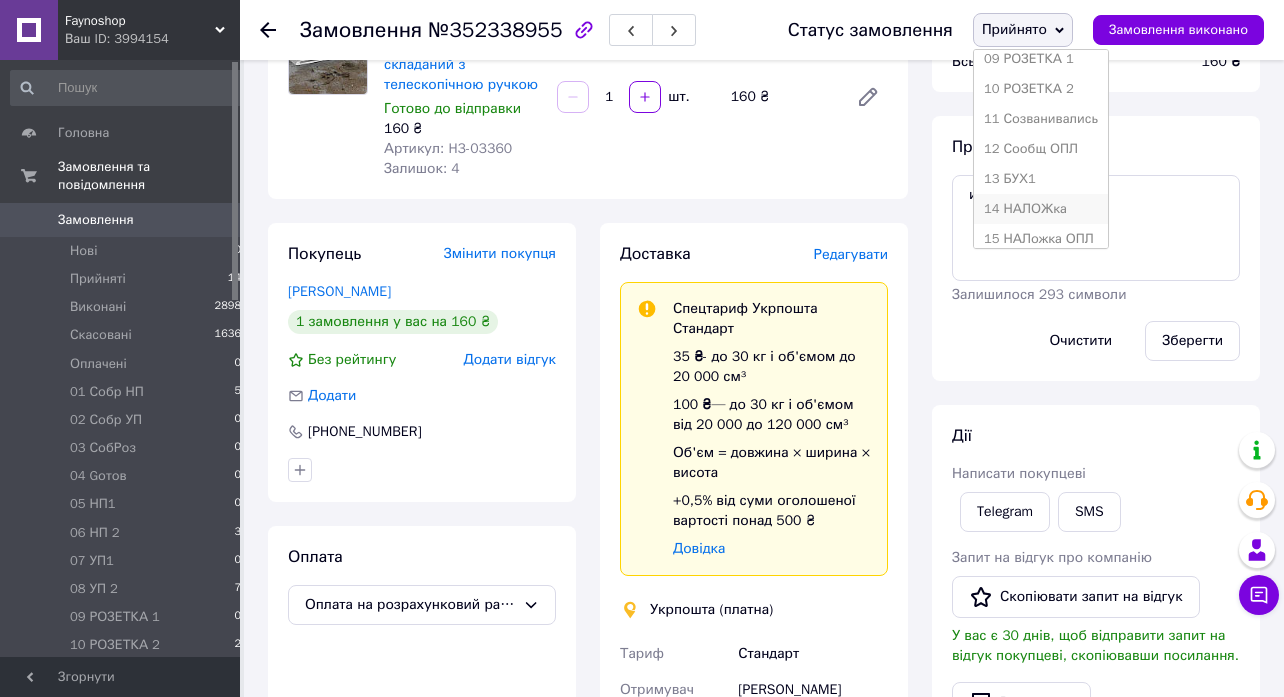 scroll, scrollTop: 311, scrollLeft: 0, axis: vertical 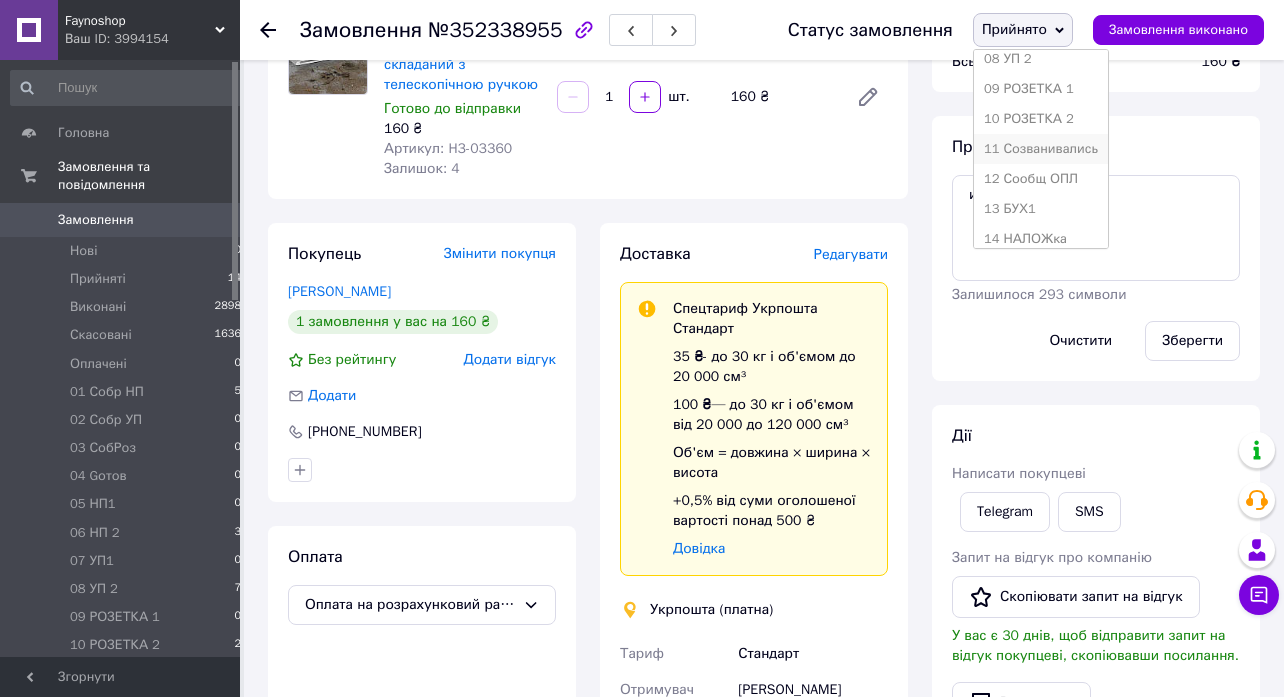 click on "11 Созванивались" at bounding box center [1041, 149] 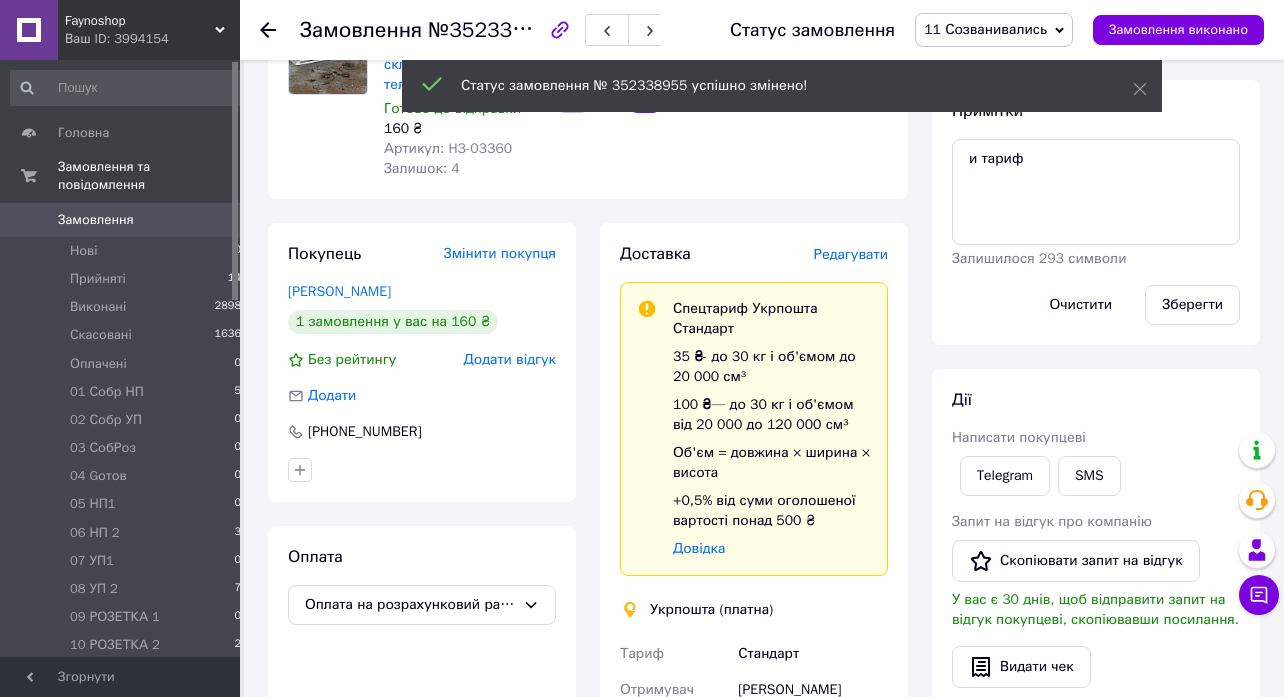 click 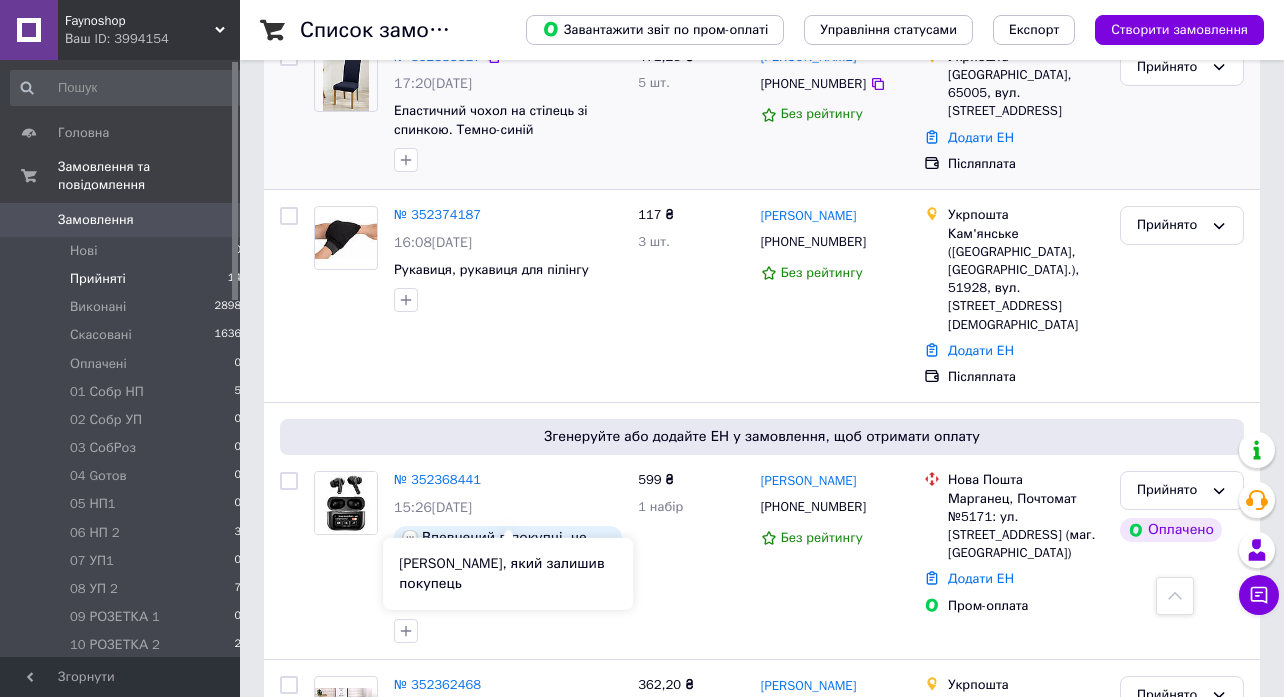 scroll, scrollTop: 756, scrollLeft: 0, axis: vertical 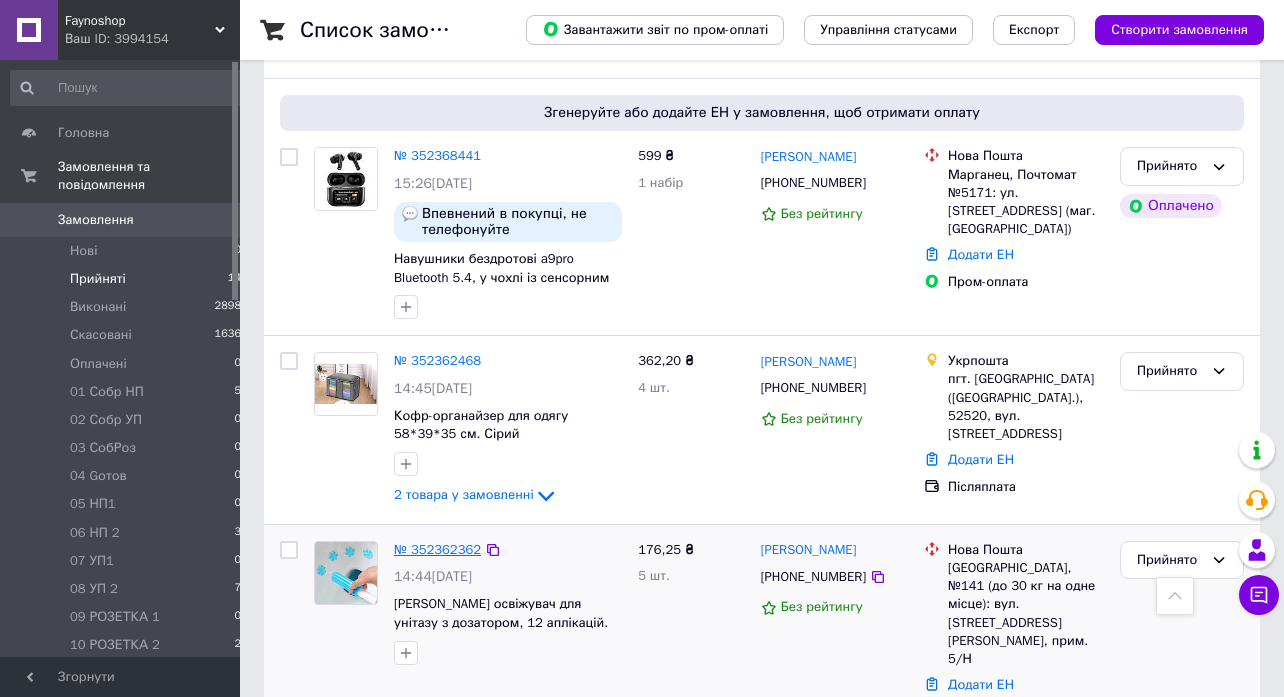 click on "№ 352362362" at bounding box center (437, 549) 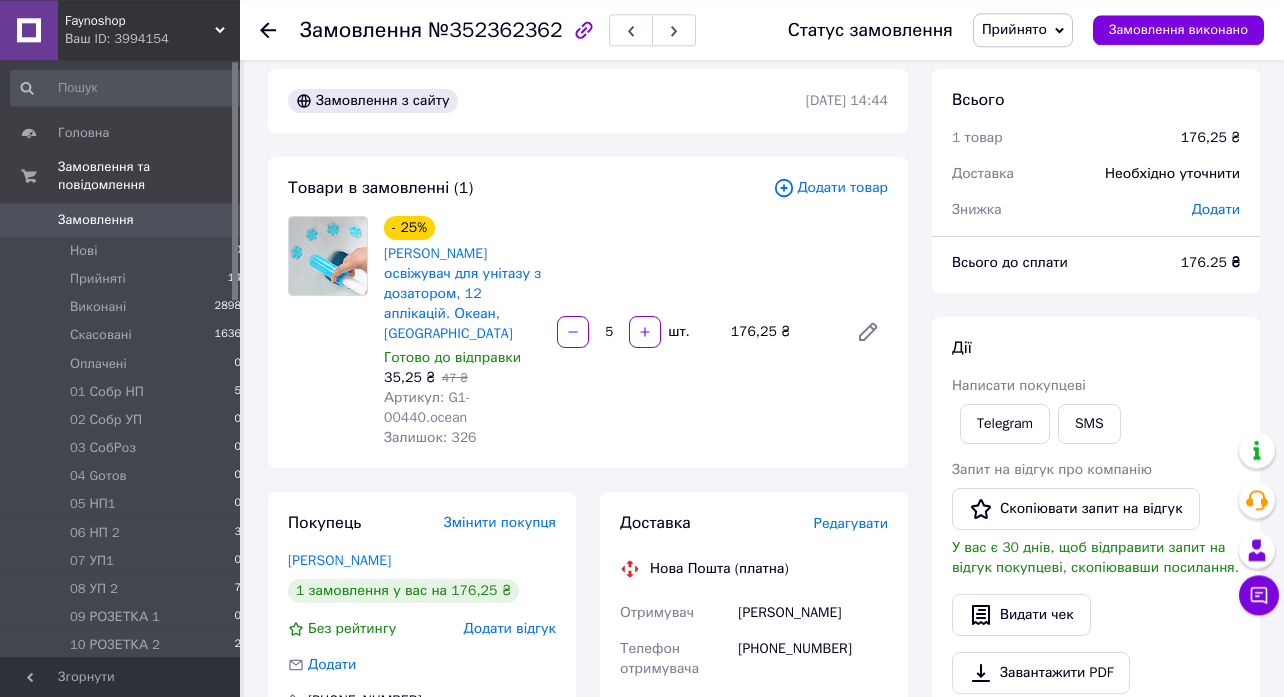 scroll, scrollTop: 0, scrollLeft: 0, axis: both 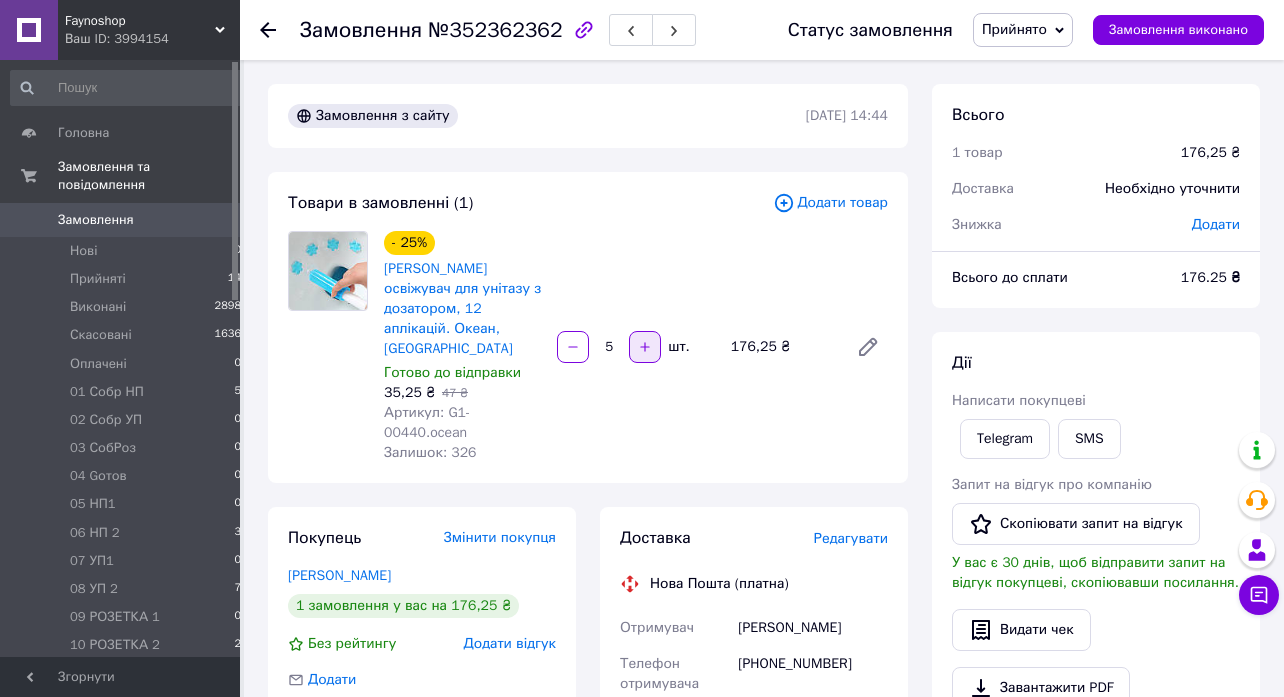 click 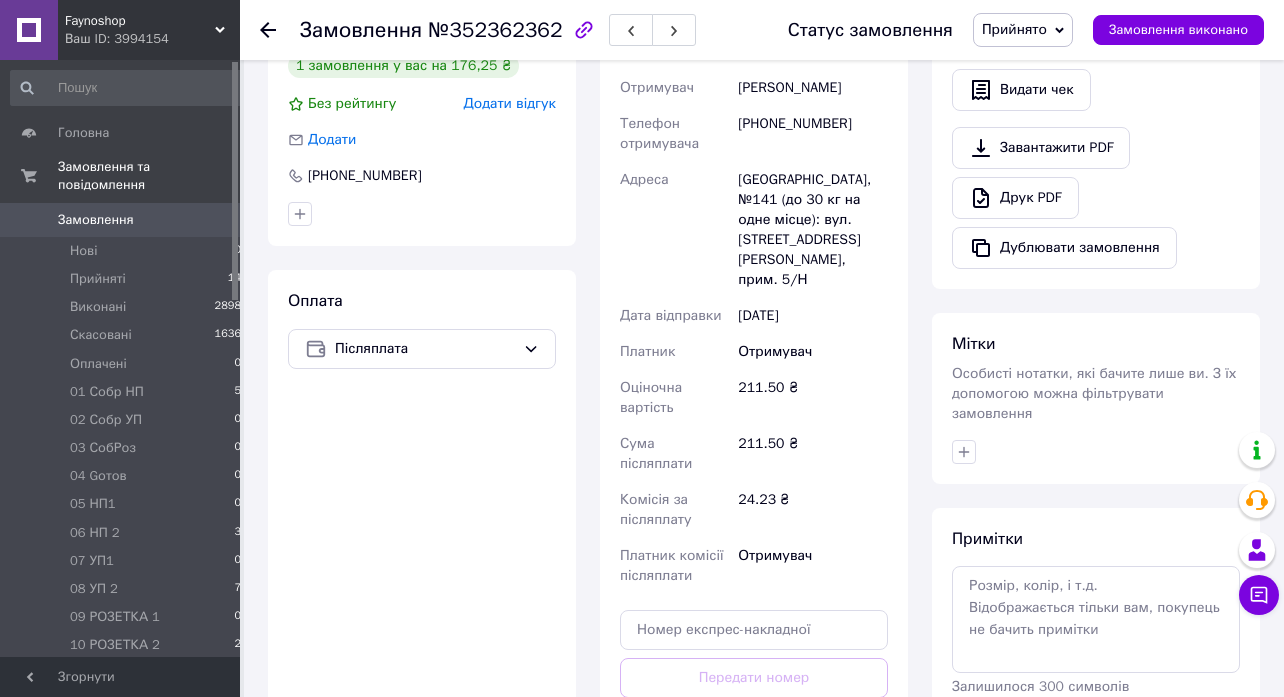 scroll, scrollTop: 919, scrollLeft: 0, axis: vertical 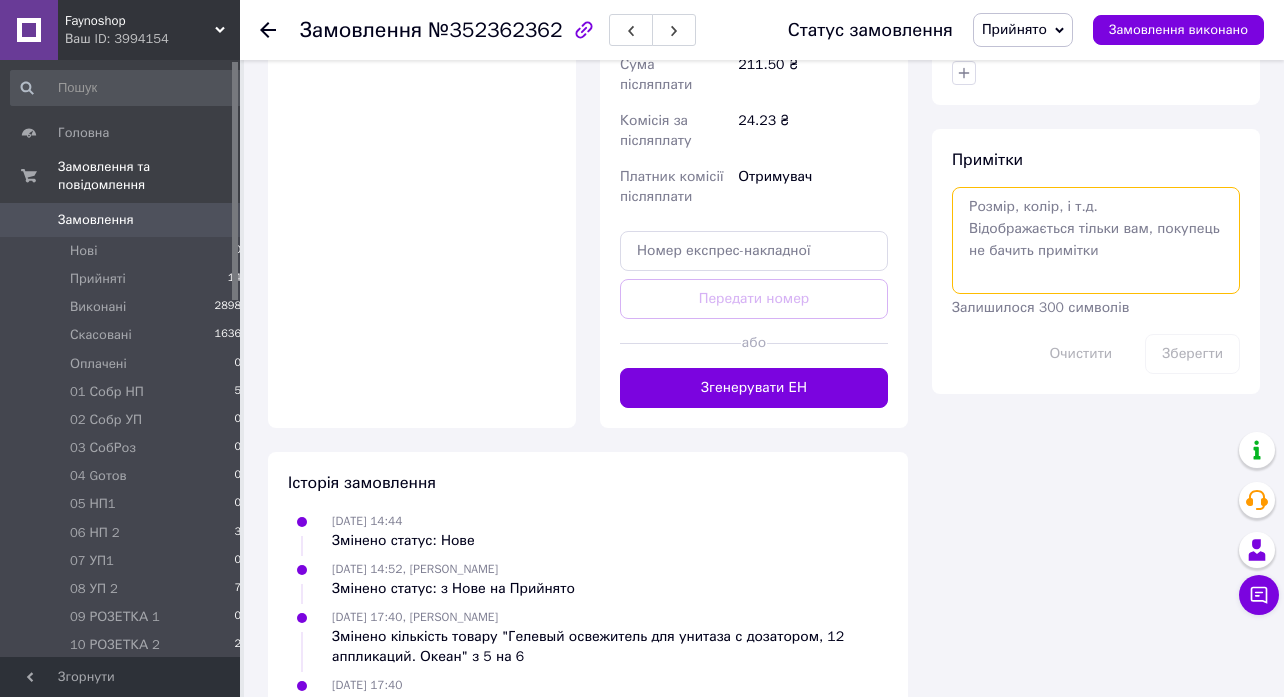 click at bounding box center [1096, 240] 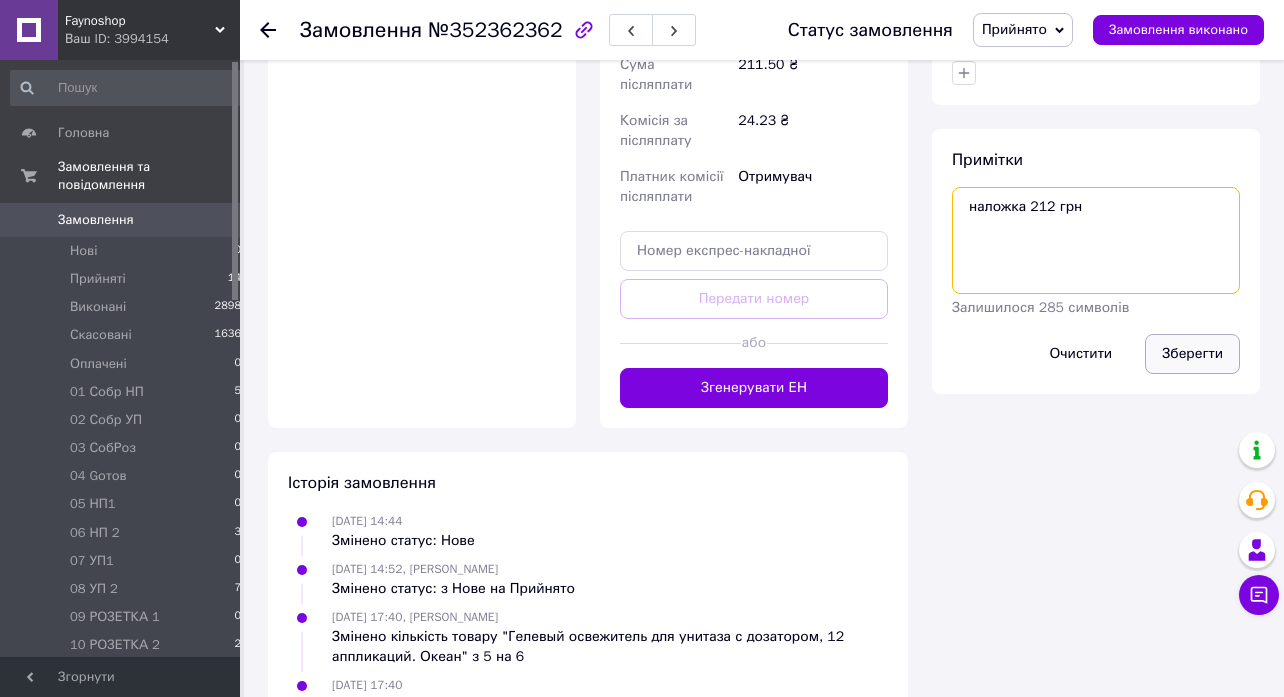 type on "наложка 212 грн" 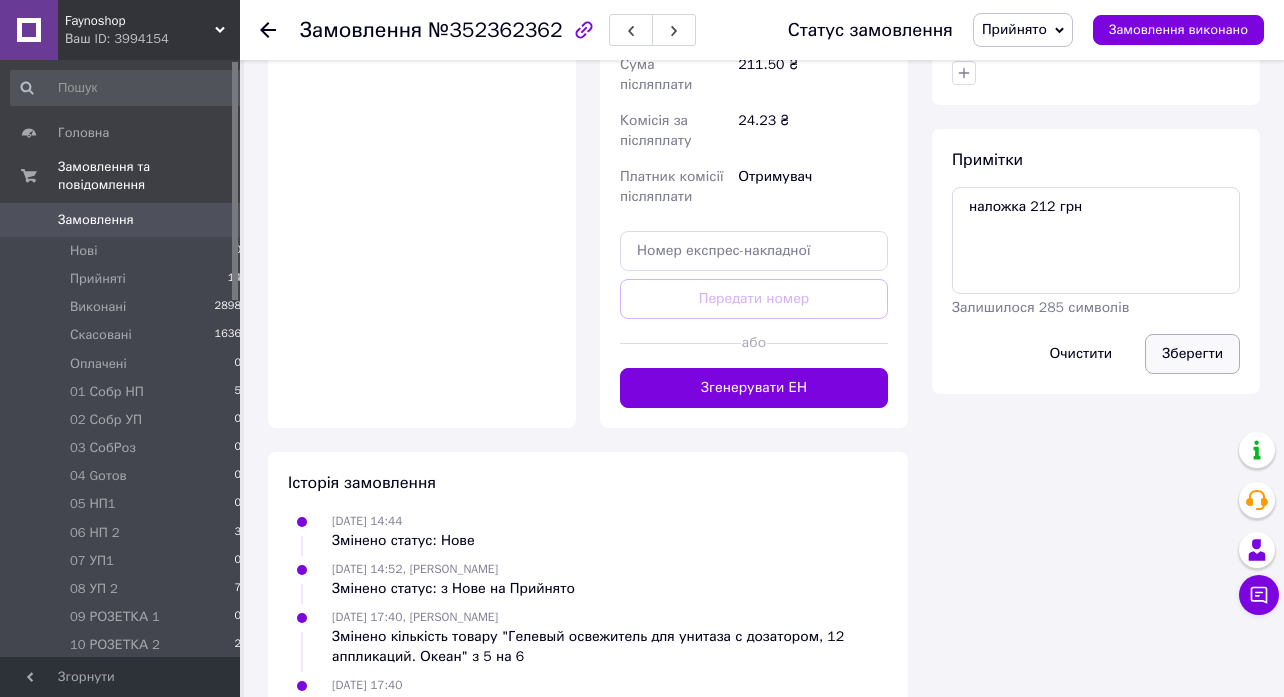click on "Зберегти" at bounding box center (1192, 354) 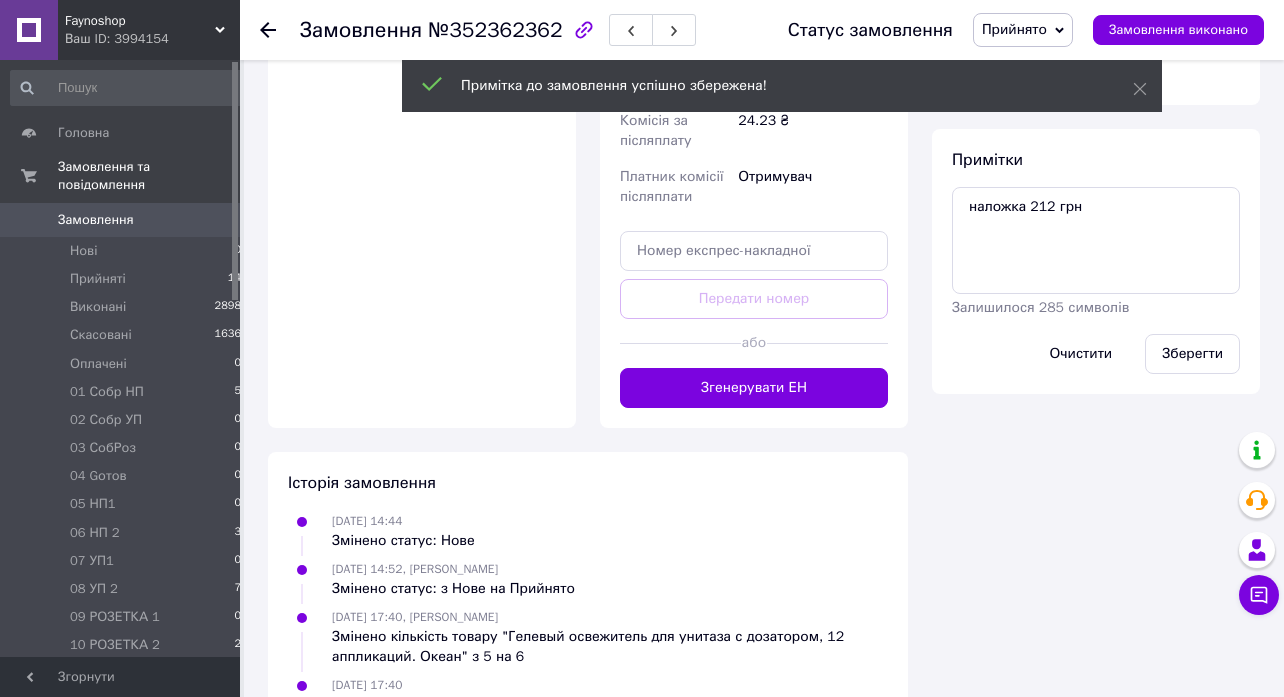 click on "Прийнято" at bounding box center [1023, 30] 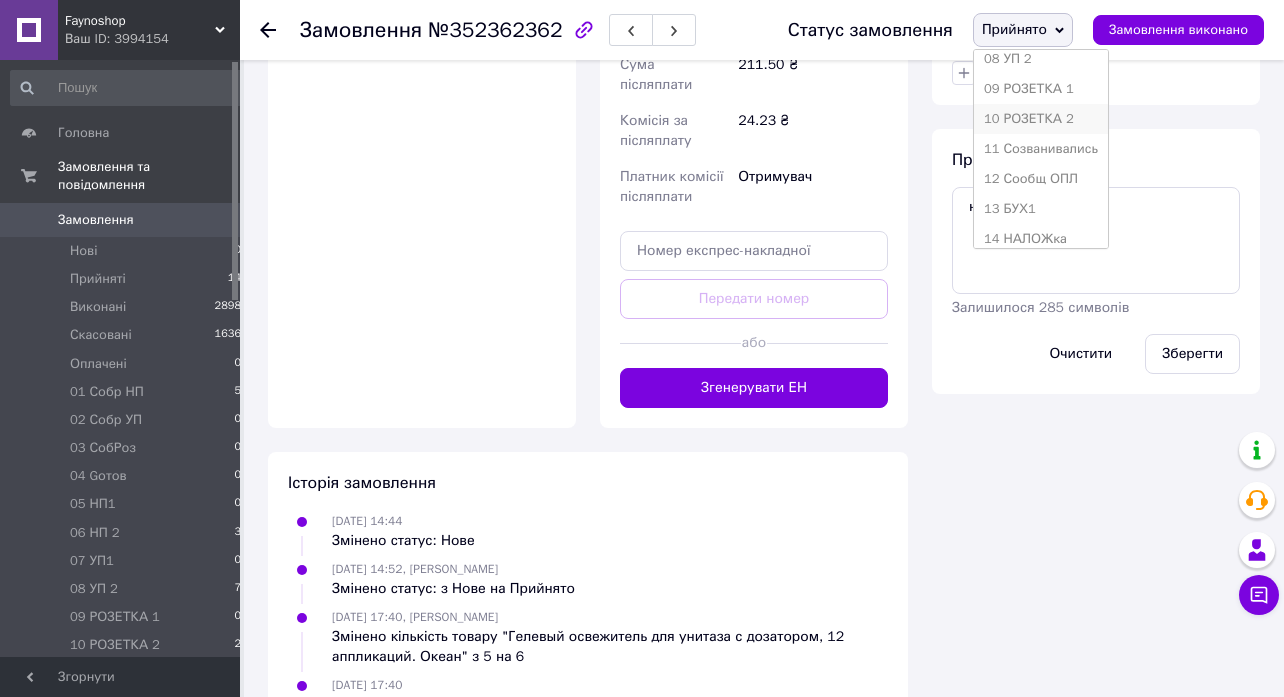 scroll, scrollTop: 311, scrollLeft: 0, axis: vertical 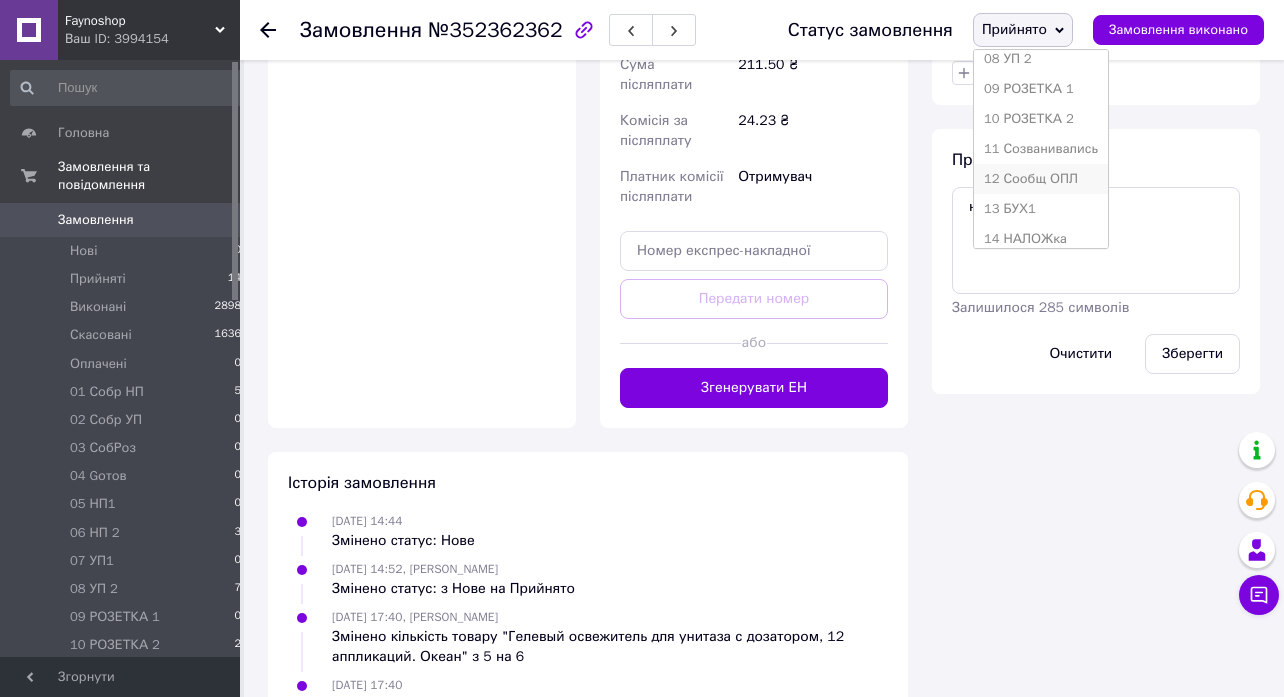 click on "12 Сообщ ОПЛ" at bounding box center (1041, 179) 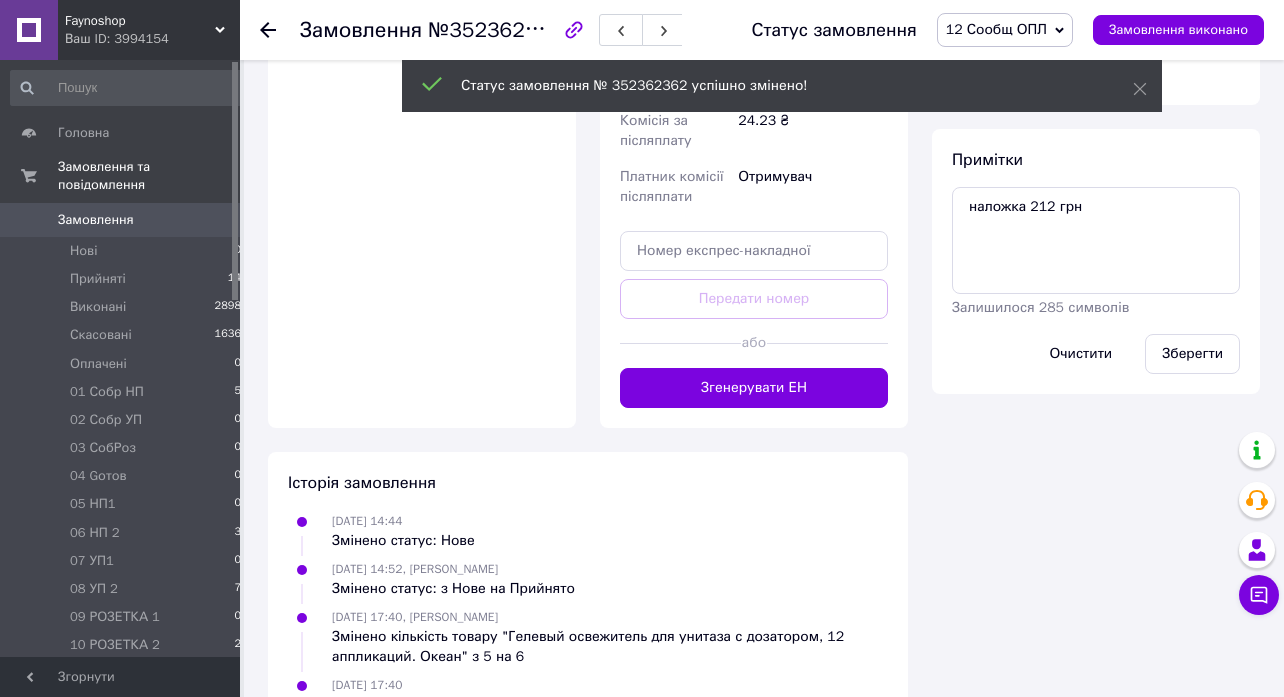 click 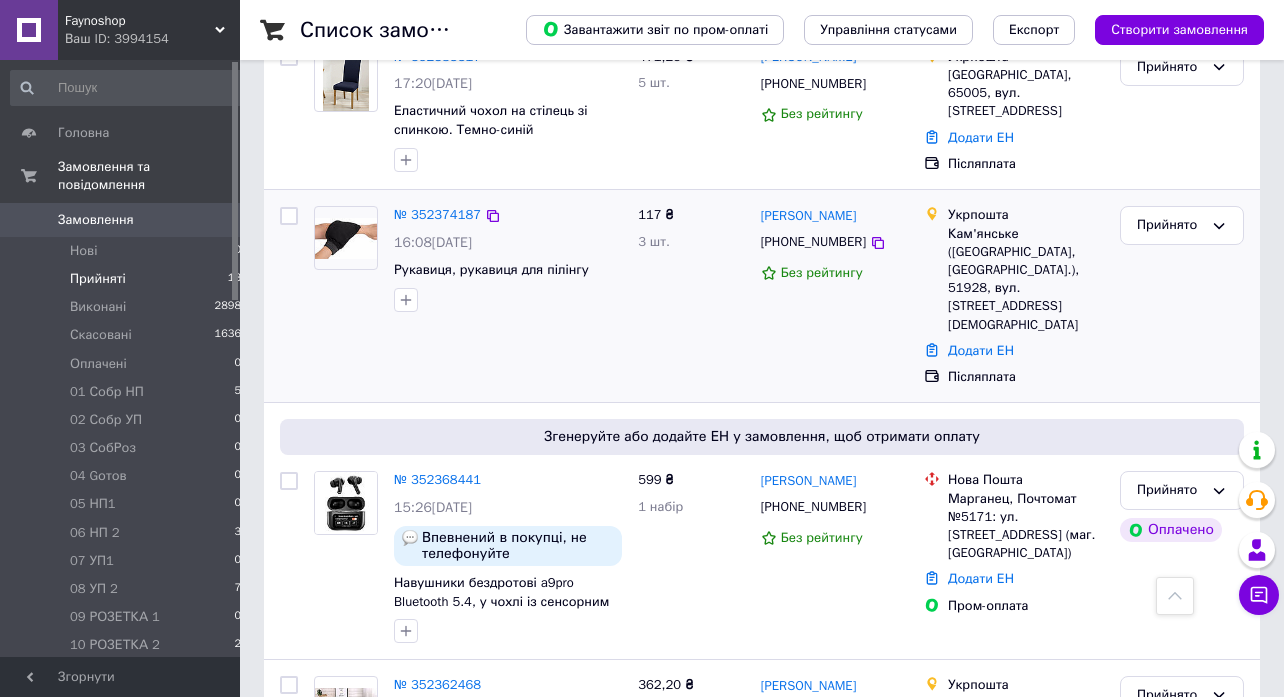 scroll, scrollTop: 648, scrollLeft: 0, axis: vertical 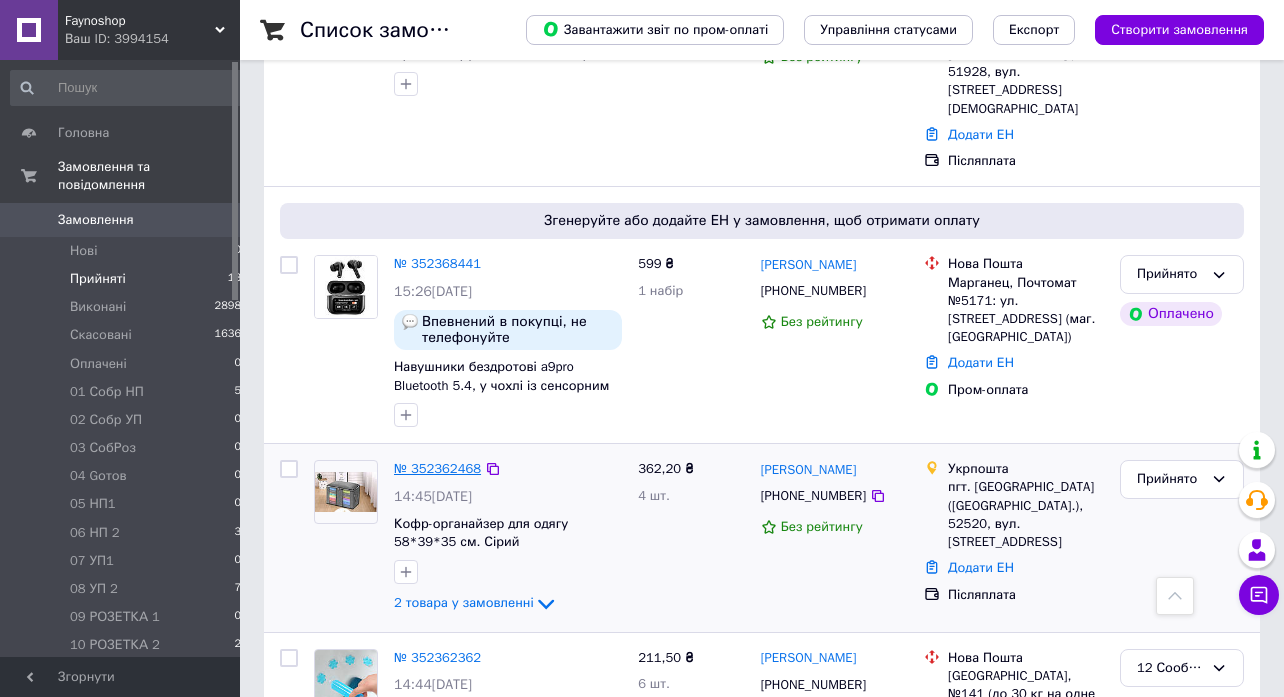 click on "№ 352362468" at bounding box center (437, 468) 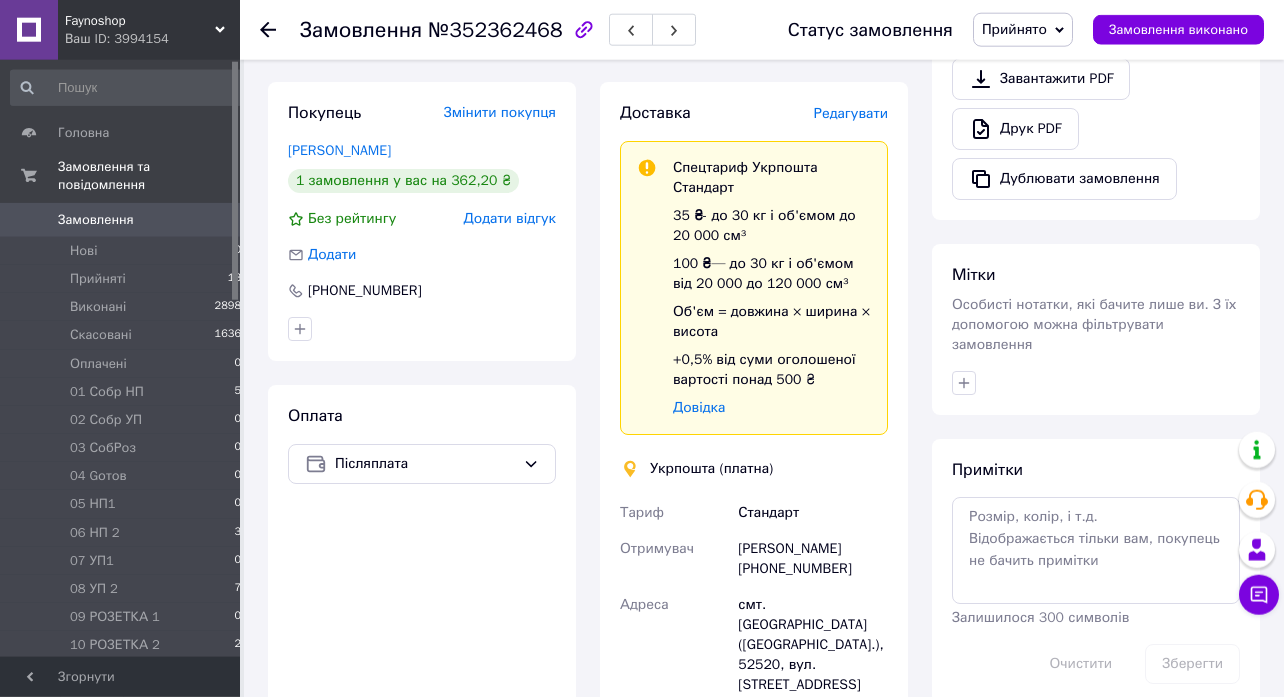 scroll, scrollTop: 432, scrollLeft: 0, axis: vertical 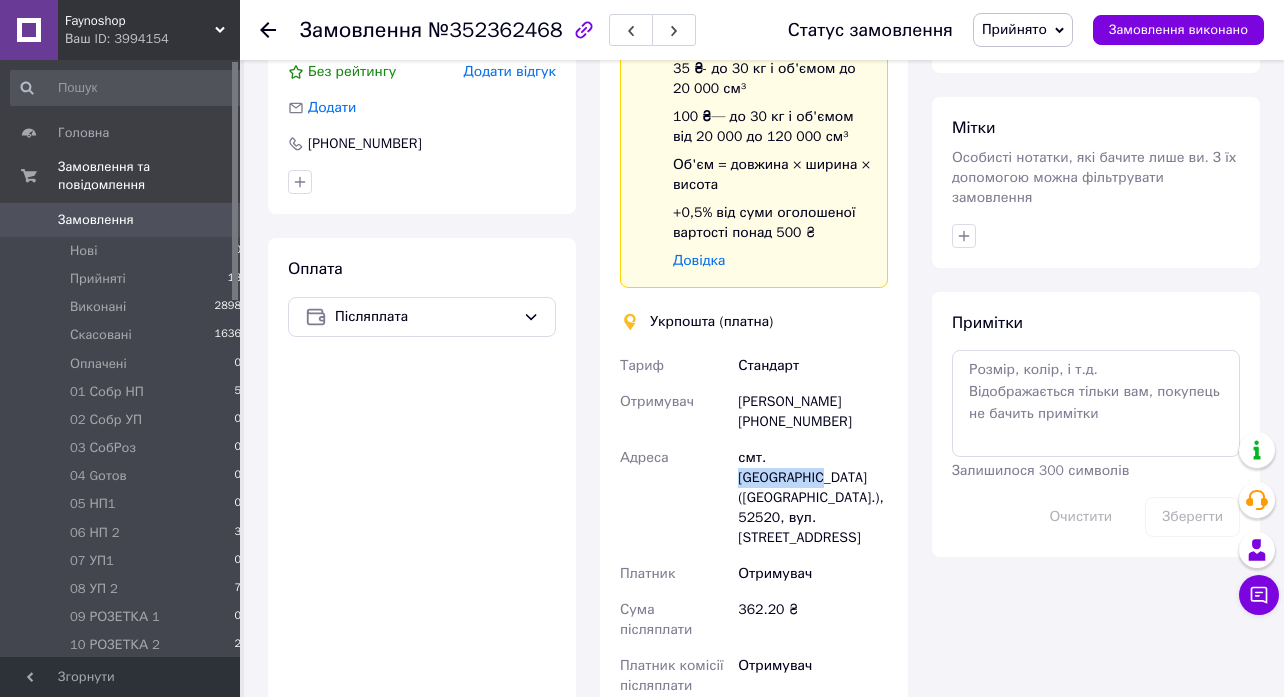 drag, startPoint x: 766, startPoint y: 440, endPoint x: 858, endPoint y: 440, distance: 92 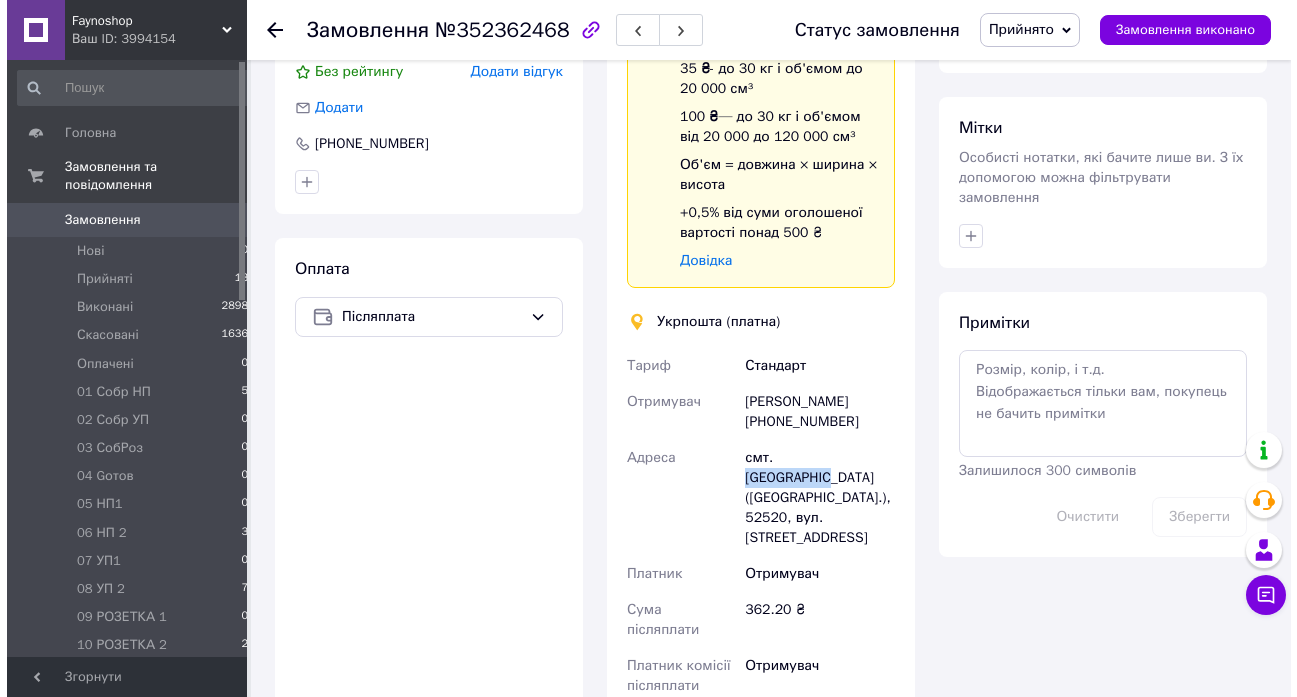 scroll, scrollTop: 108, scrollLeft: 0, axis: vertical 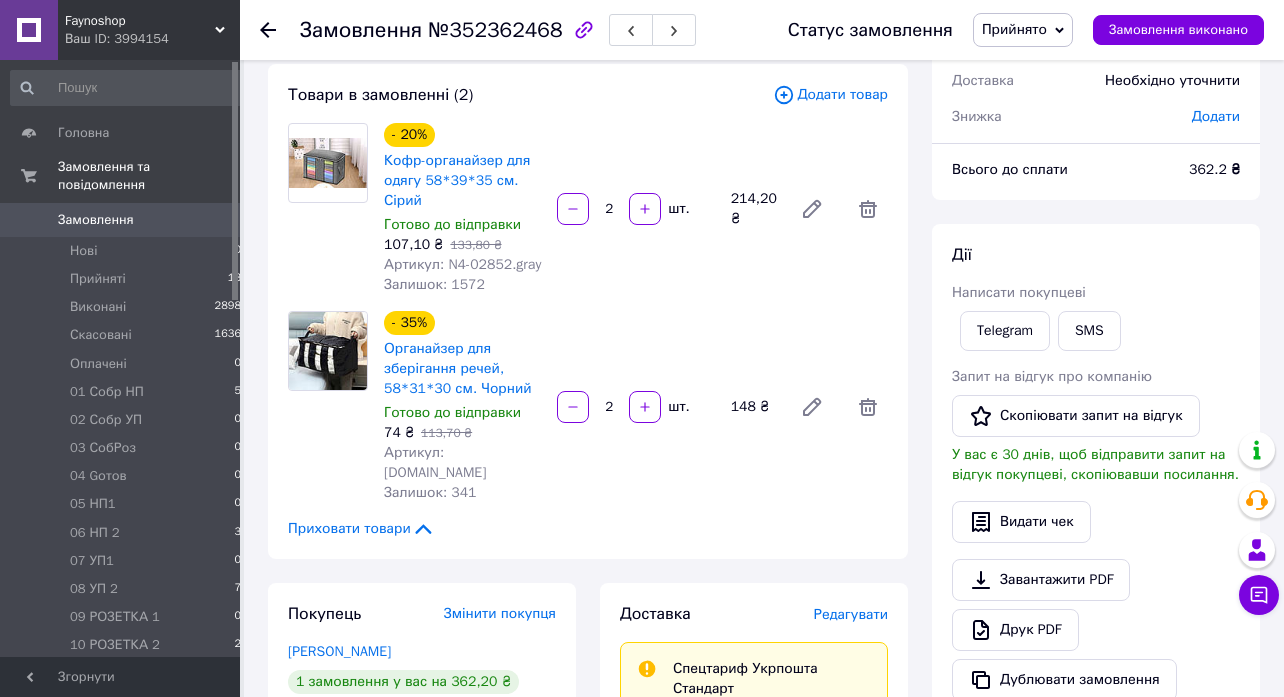 click on "Редагувати" at bounding box center [851, 614] 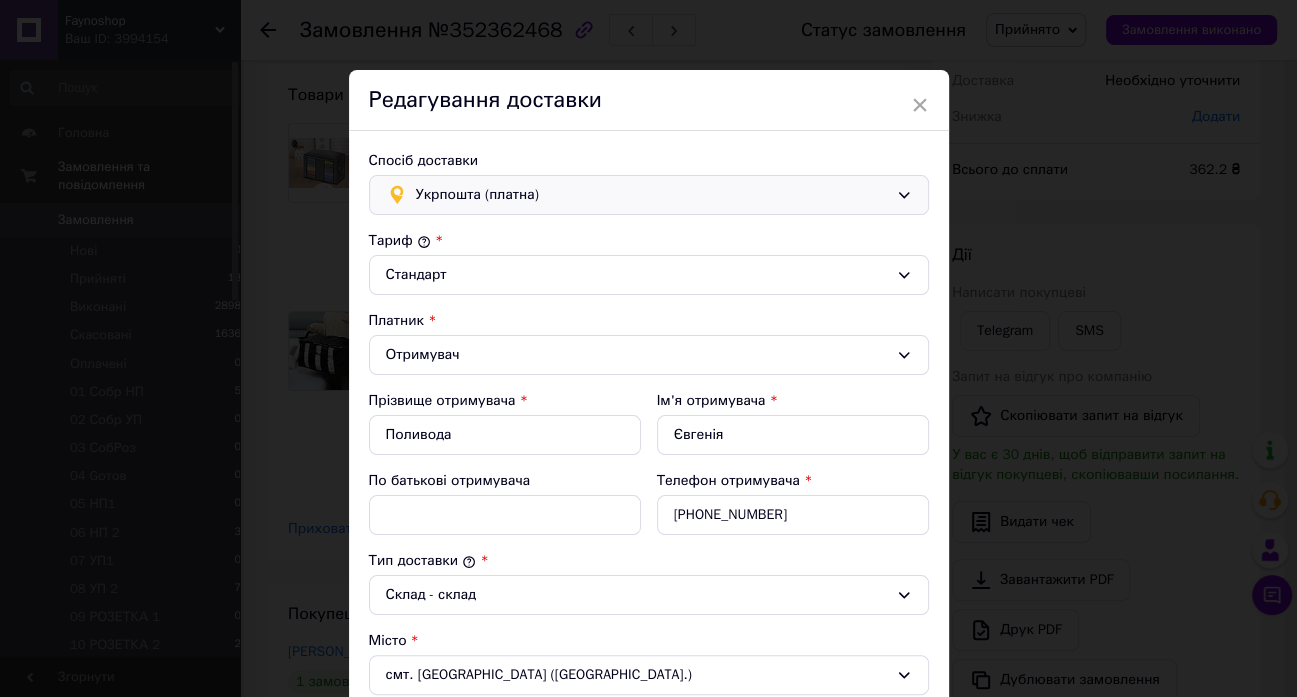 click 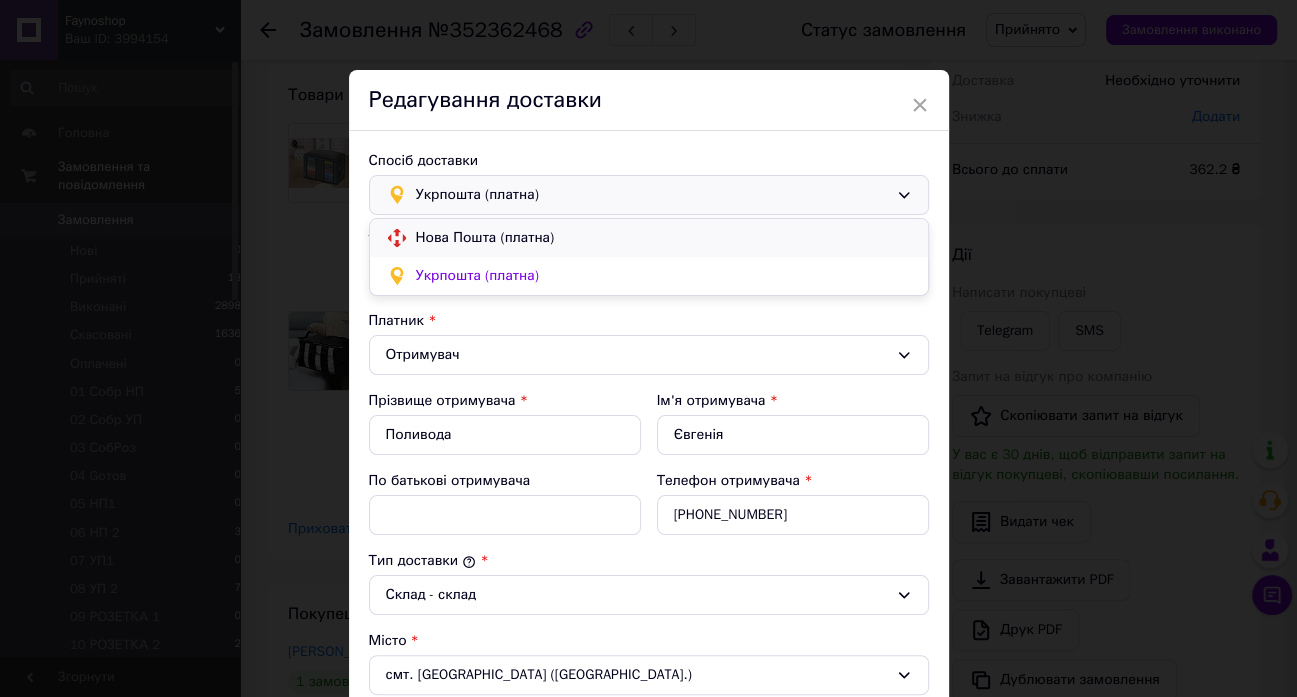 click on "Нова Пошта (платна)" at bounding box center (664, 238) 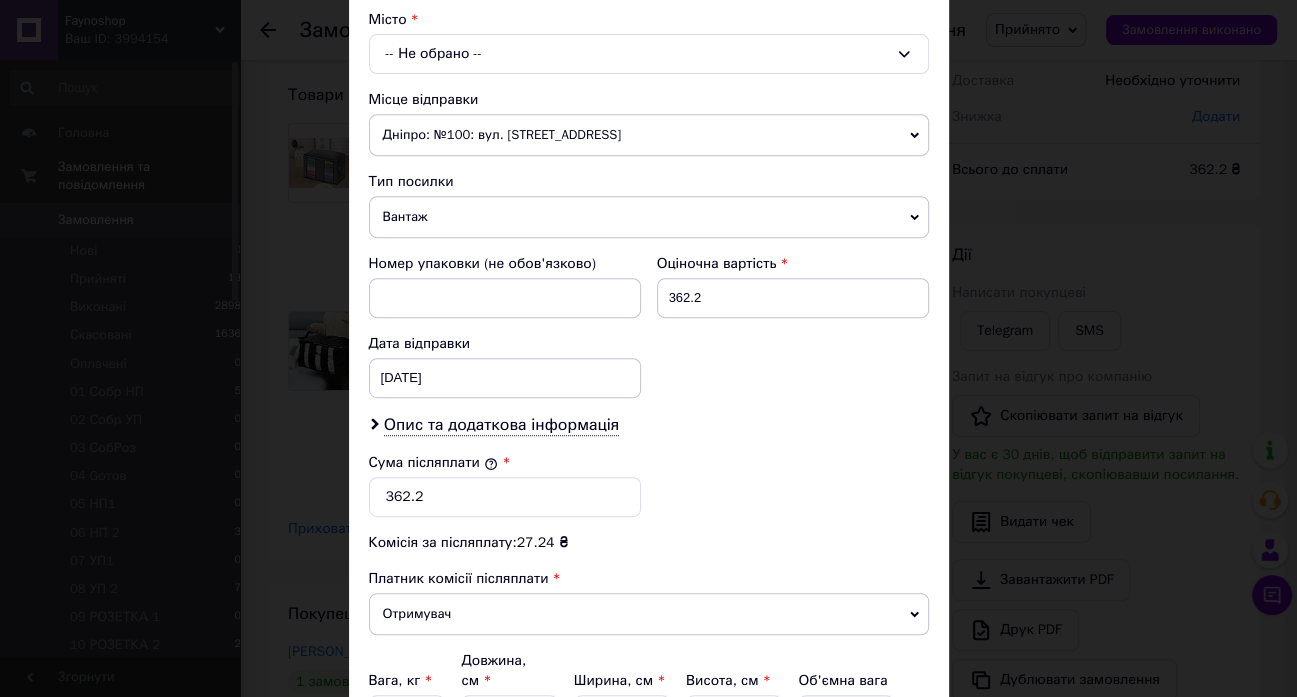 scroll, scrollTop: 404, scrollLeft: 0, axis: vertical 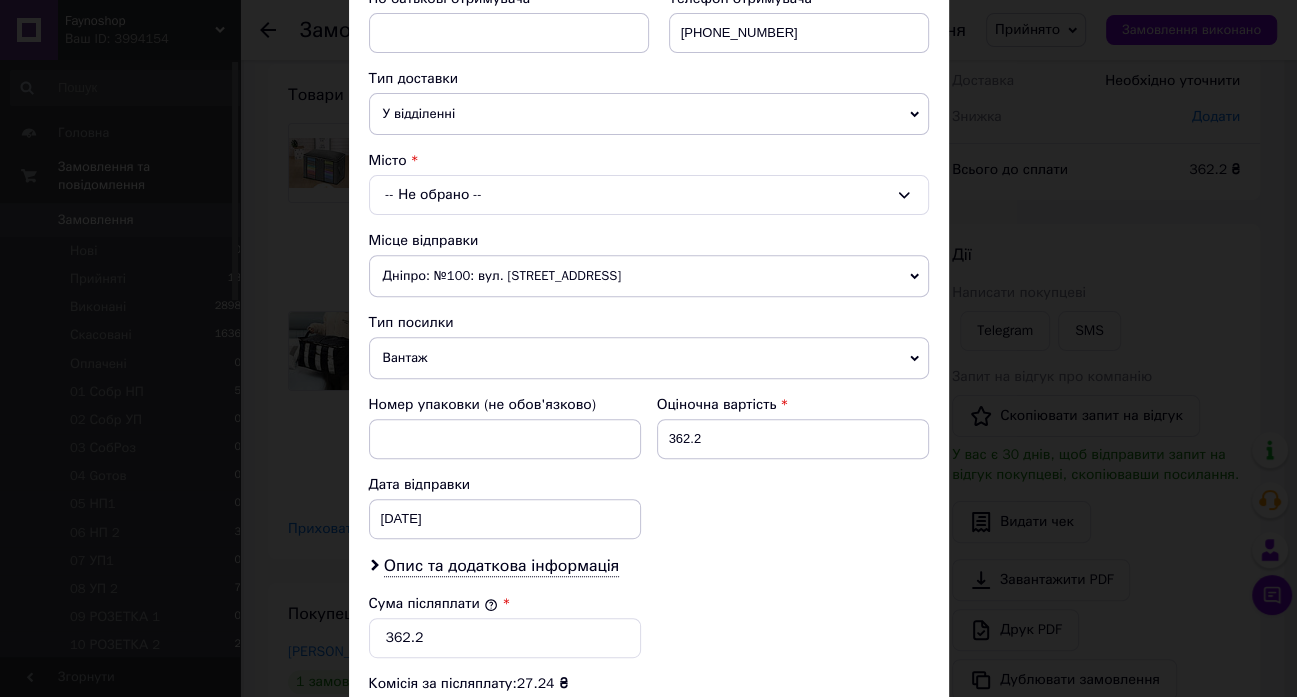 click 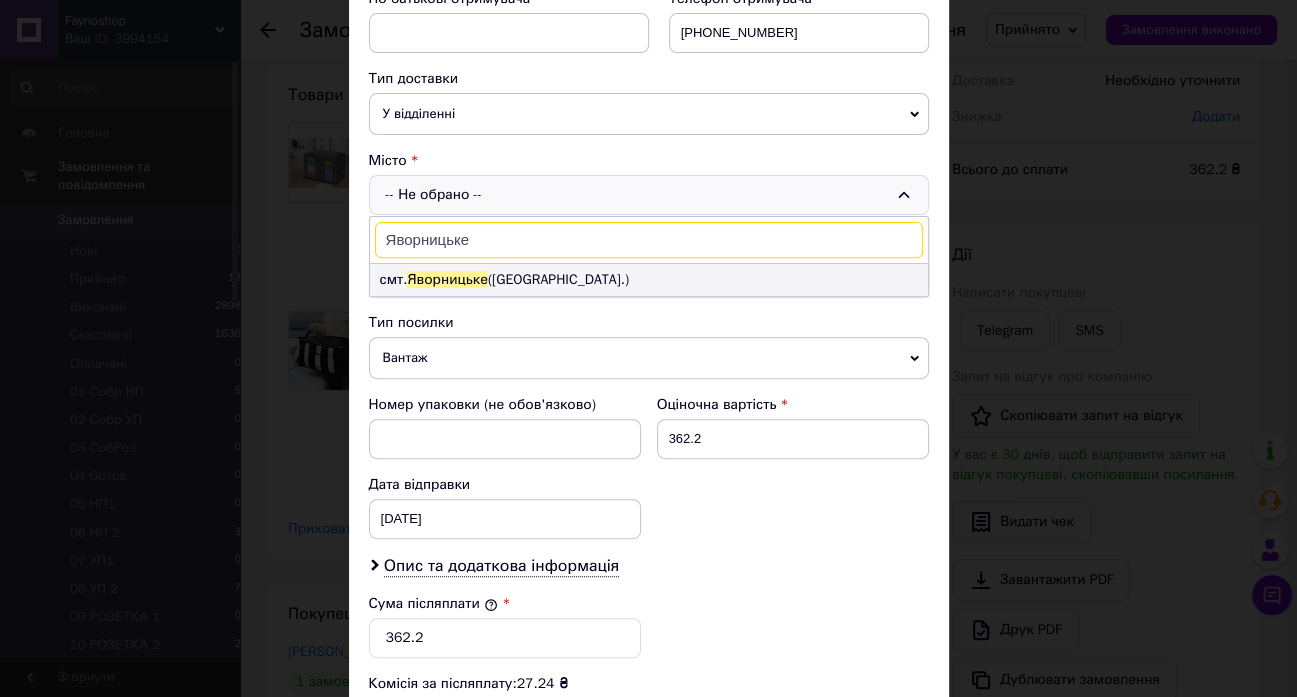 type on "Яворницьке" 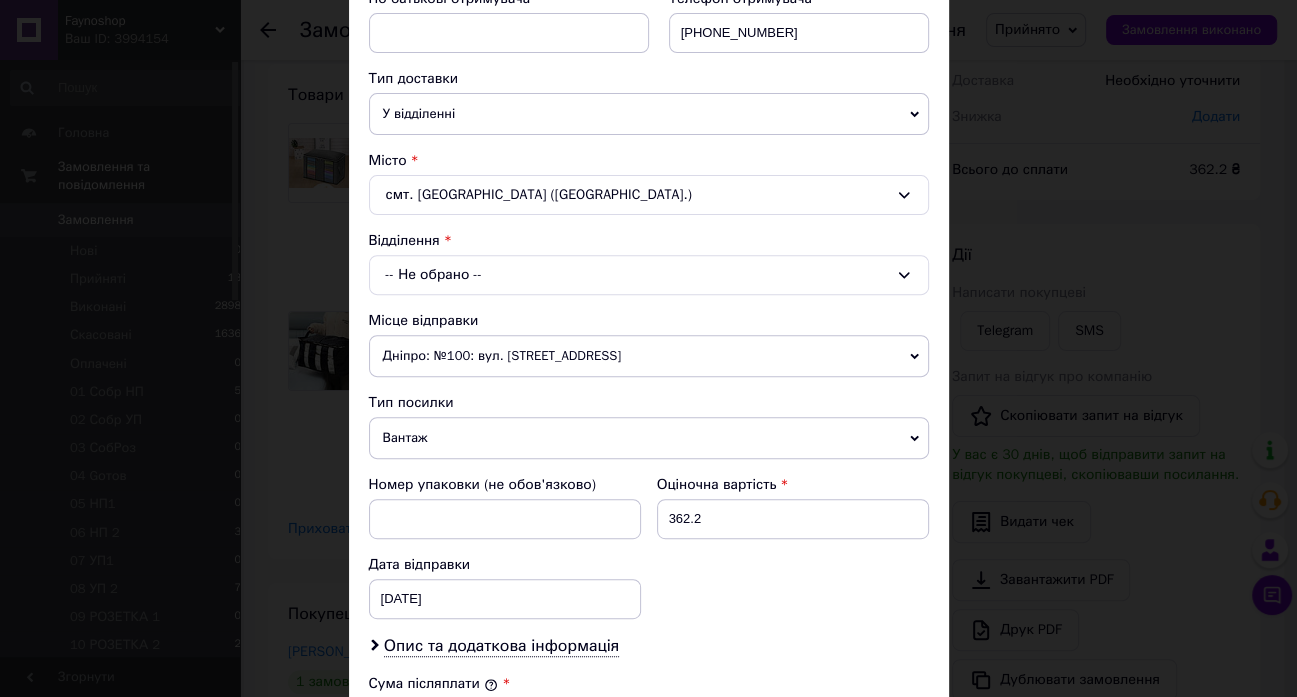 click 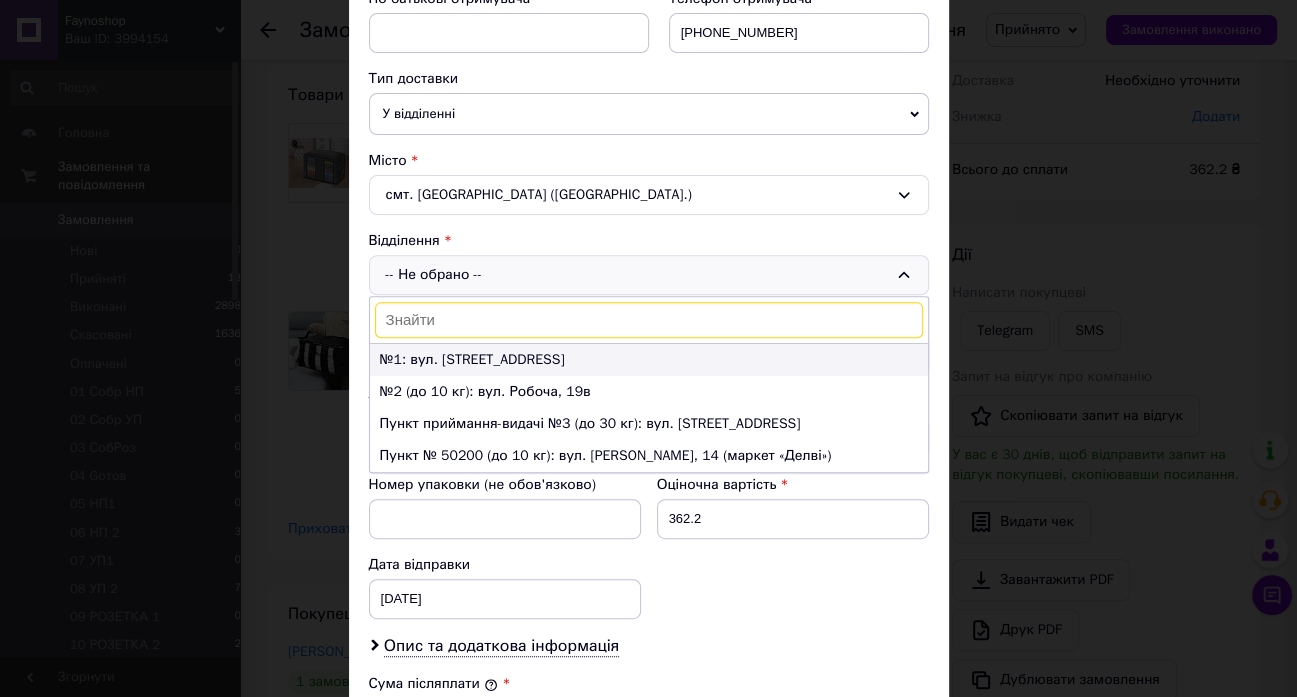 click on "№1: вул. [STREET_ADDRESS]" at bounding box center (649, 360) 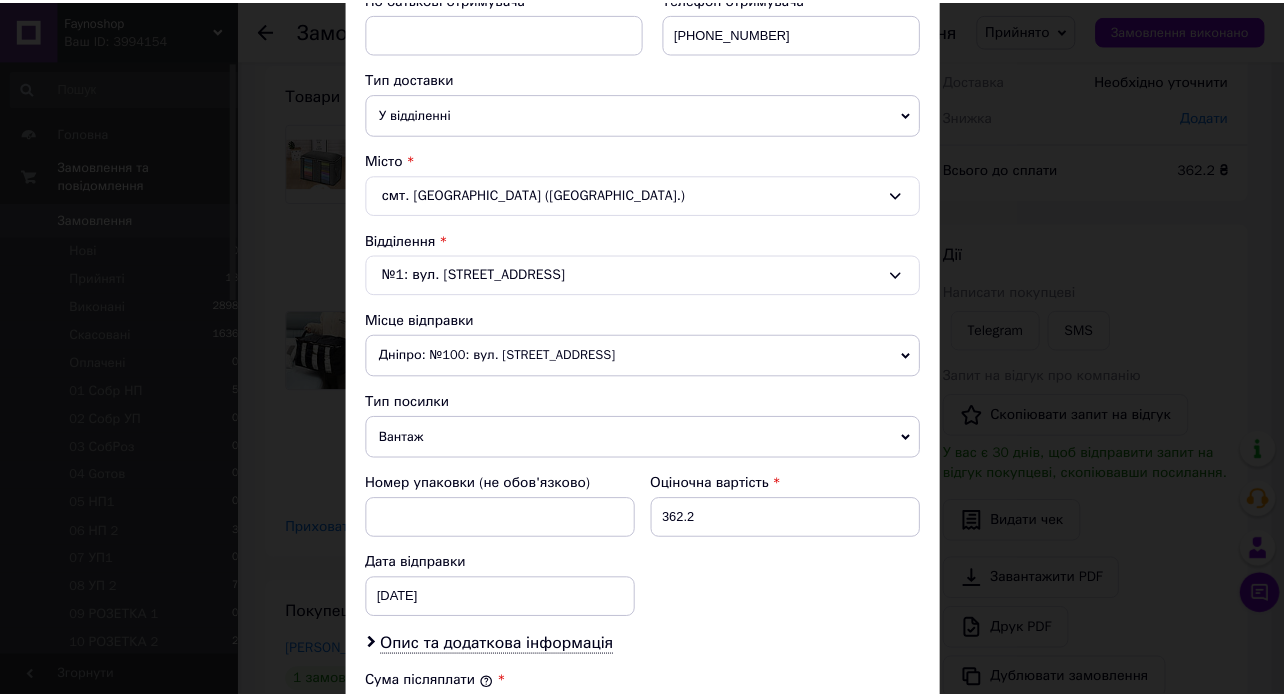 scroll, scrollTop: 821, scrollLeft: 0, axis: vertical 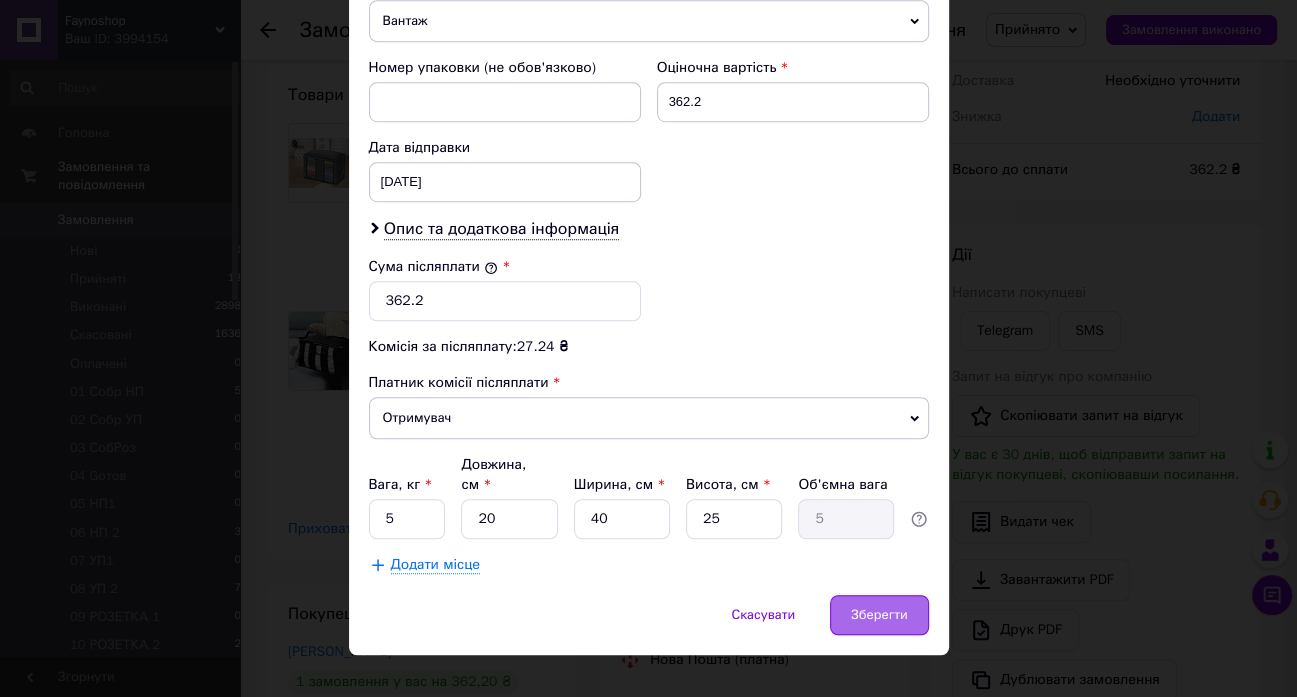 click on "Зберегти" at bounding box center [879, 615] 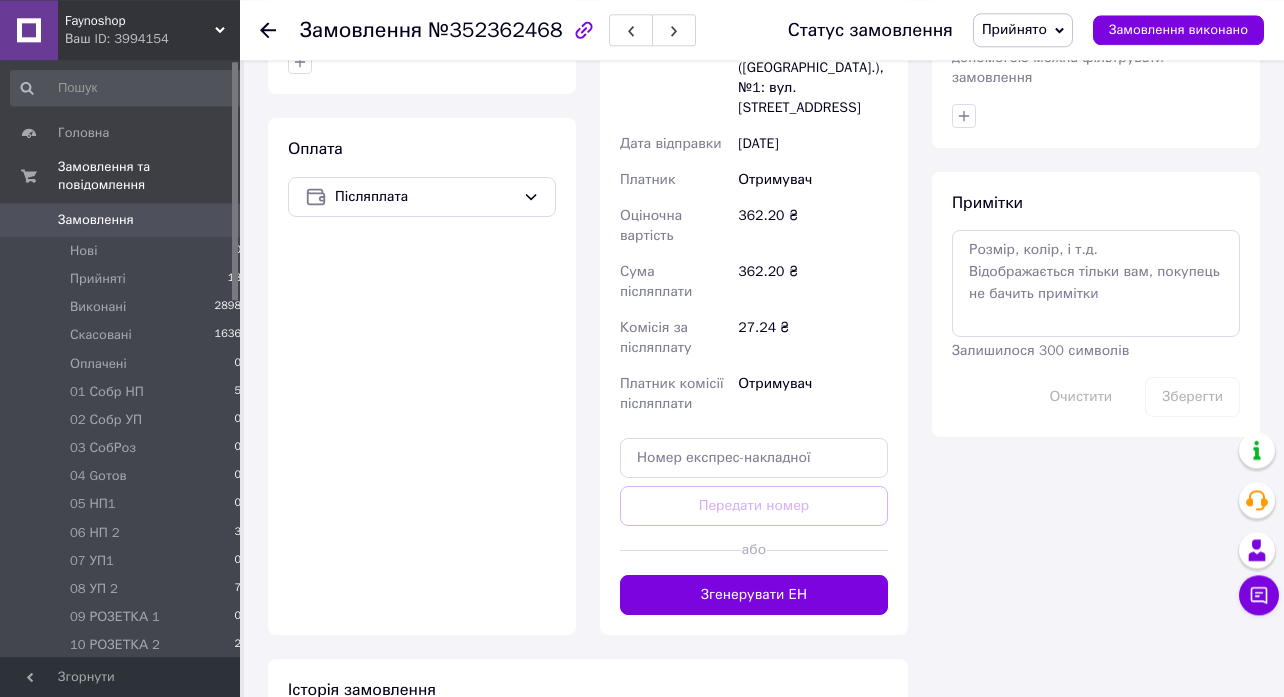 scroll, scrollTop: 756, scrollLeft: 0, axis: vertical 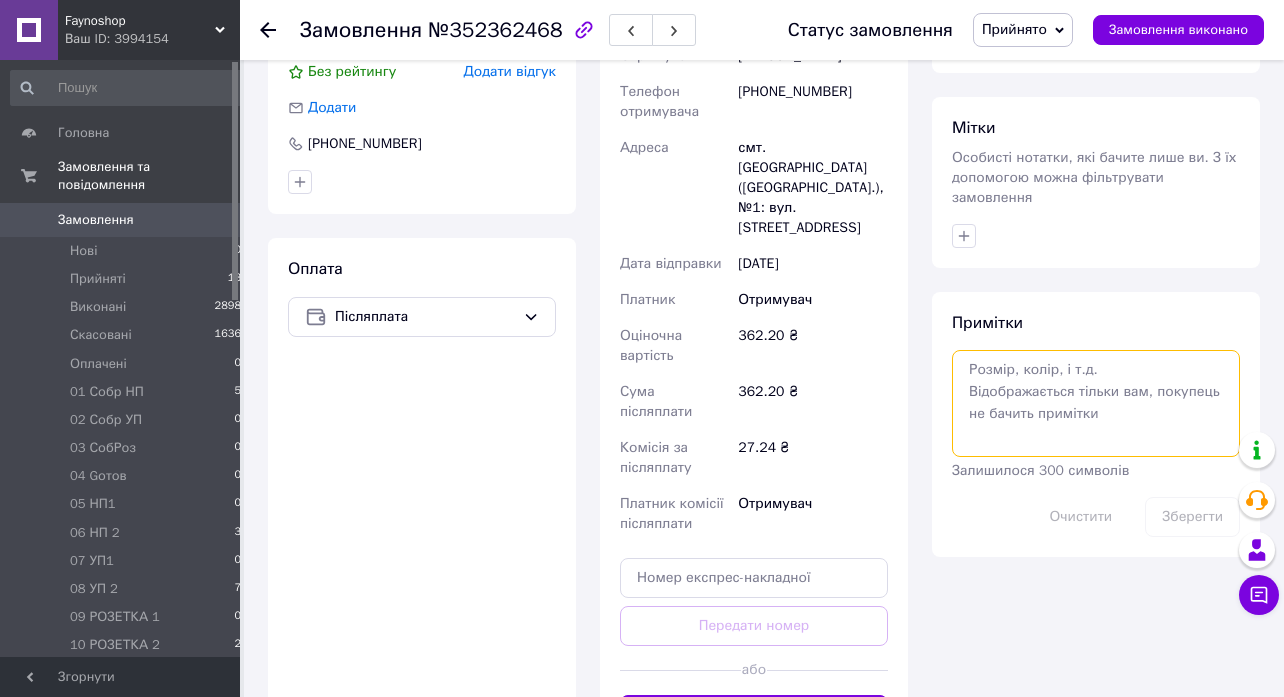 click at bounding box center (1096, 403) 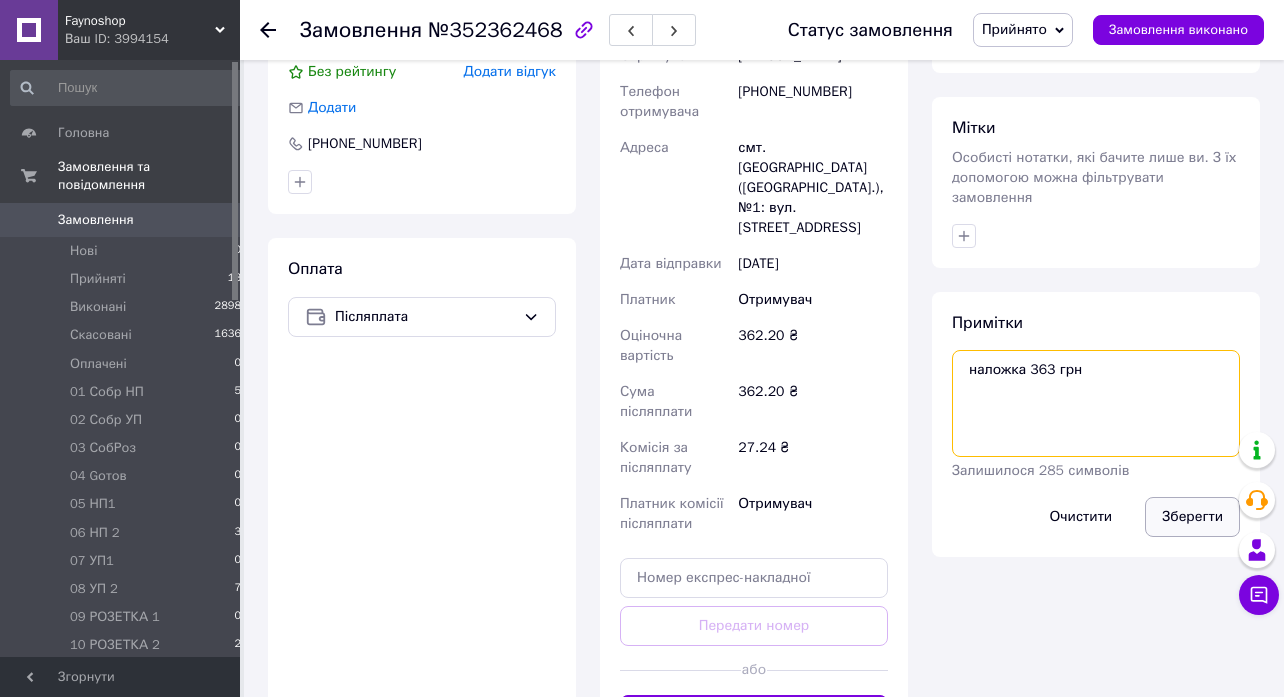 type on "наложка 363 грн" 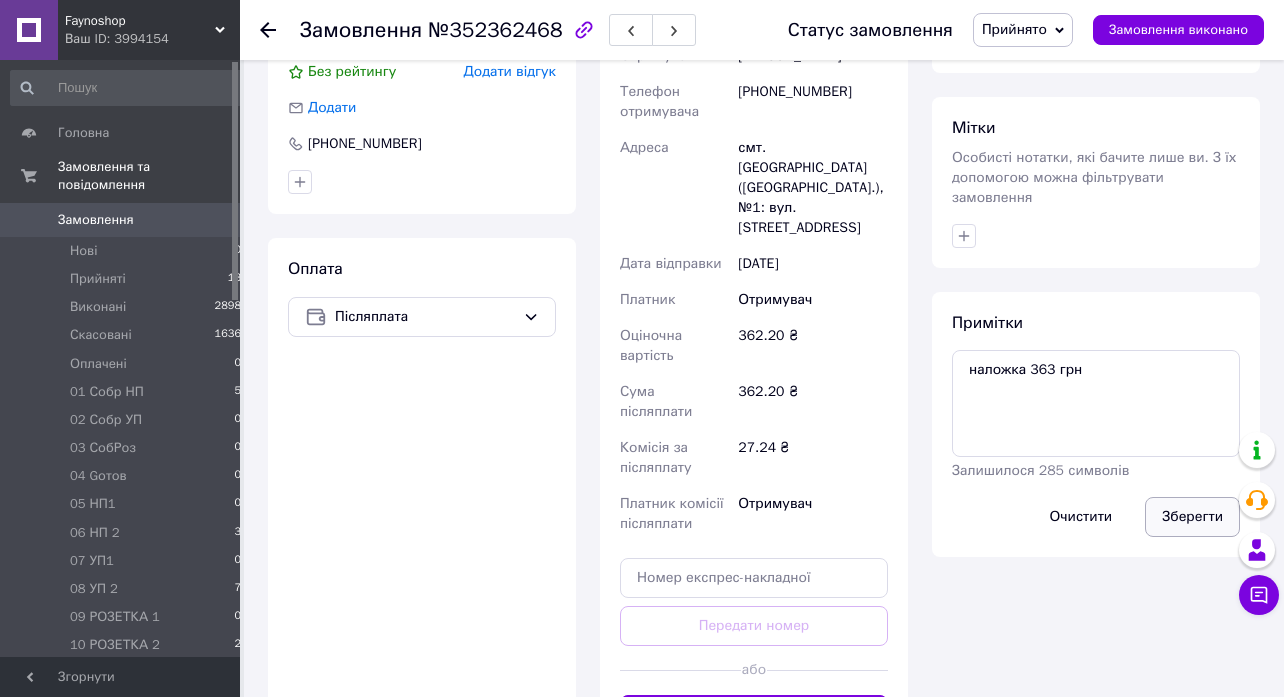 click on "Зберегти" at bounding box center [1192, 517] 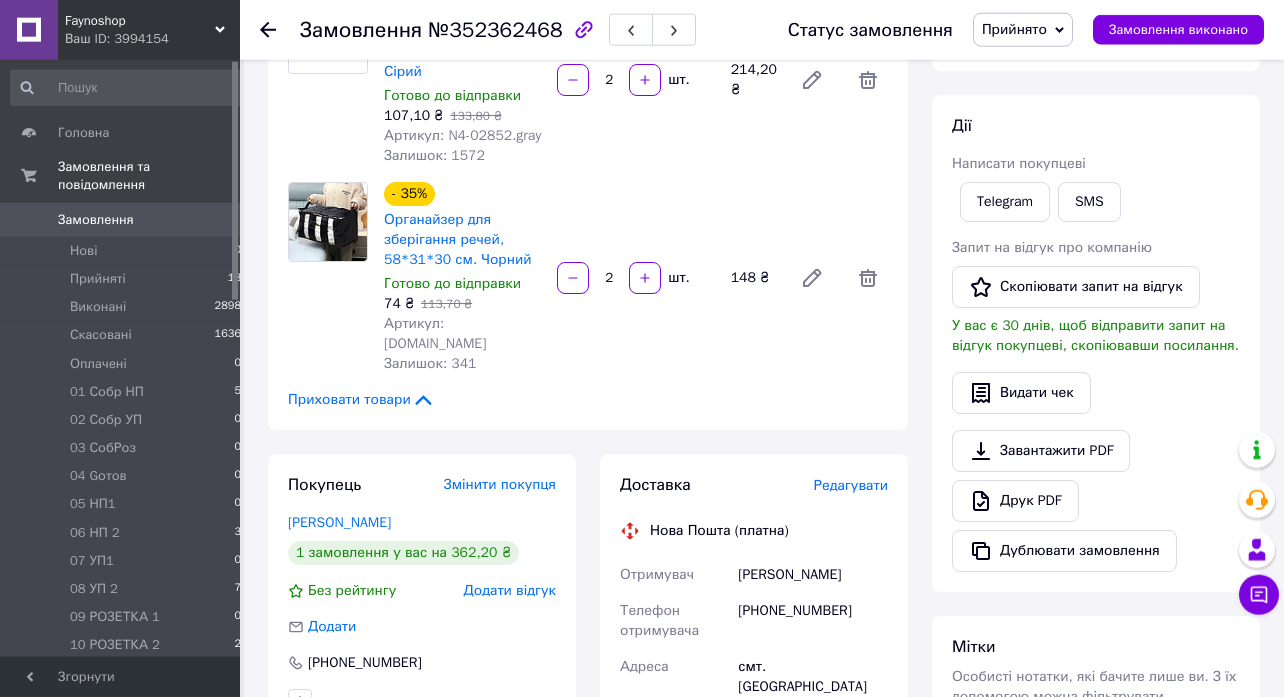 scroll, scrollTop: 0, scrollLeft: 0, axis: both 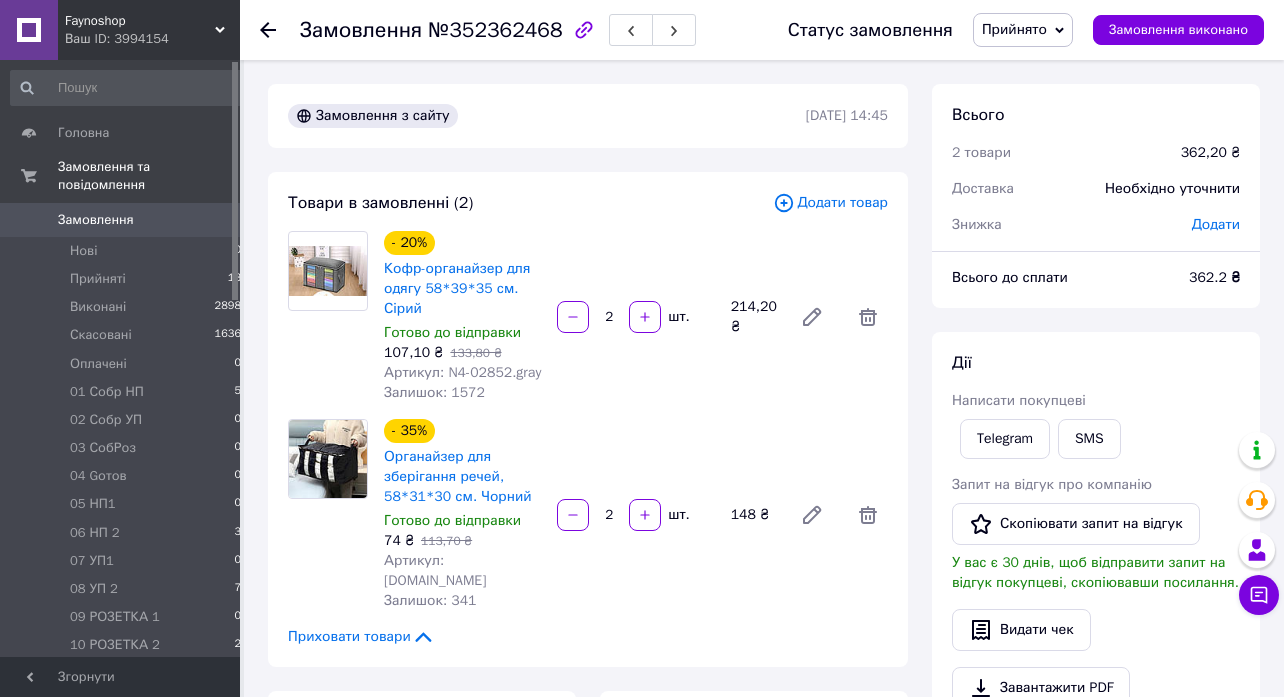 click on "Прийнято" at bounding box center [1023, 30] 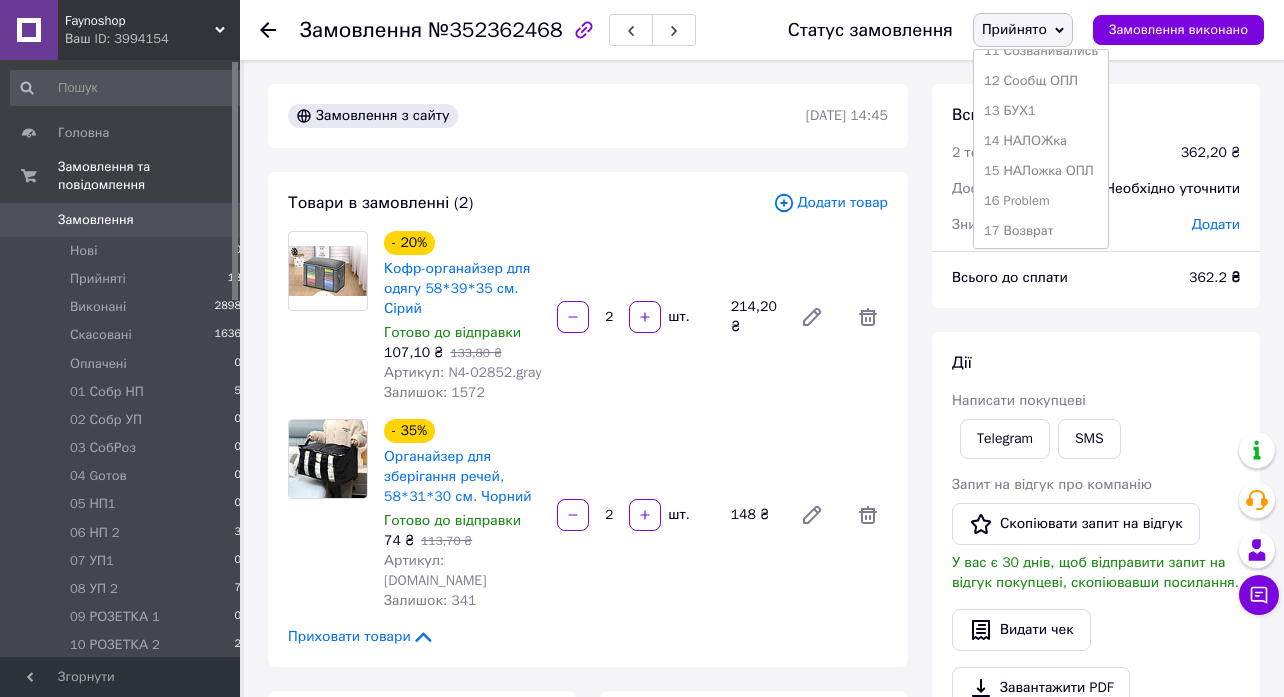 scroll, scrollTop: 414, scrollLeft: 0, axis: vertical 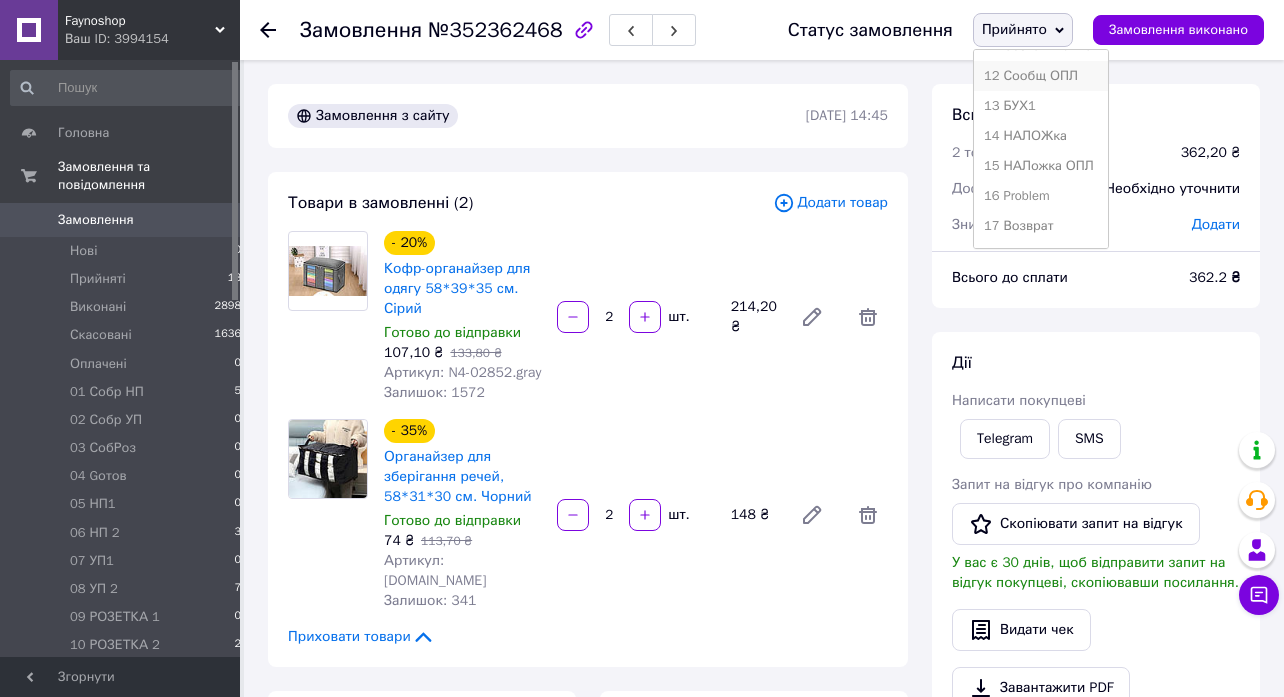 click on "12 Сообщ ОПЛ" at bounding box center (1041, 76) 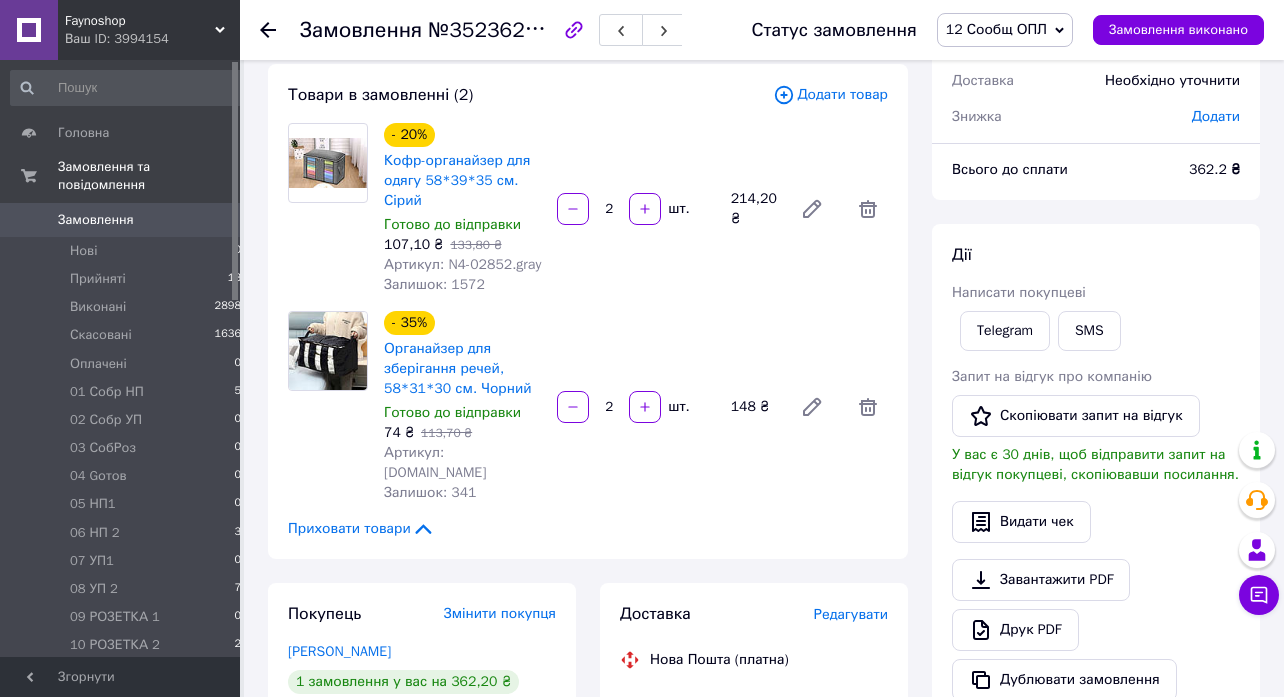 scroll, scrollTop: 0, scrollLeft: 0, axis: both 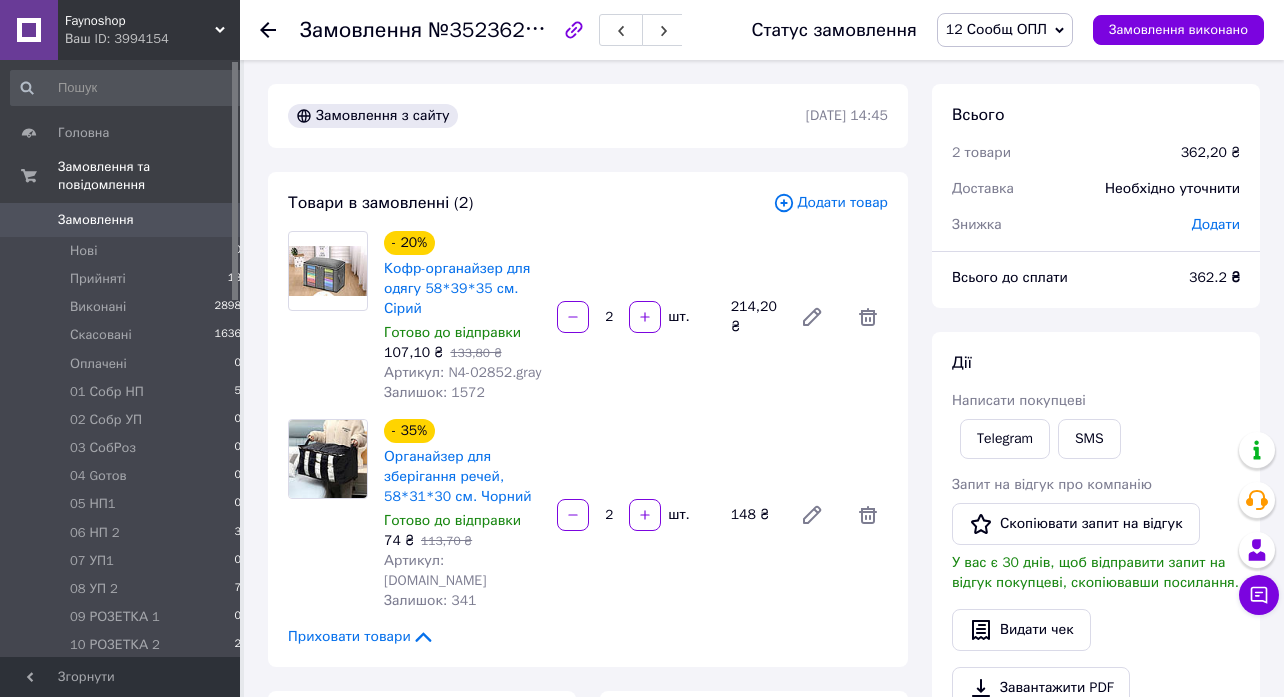 click 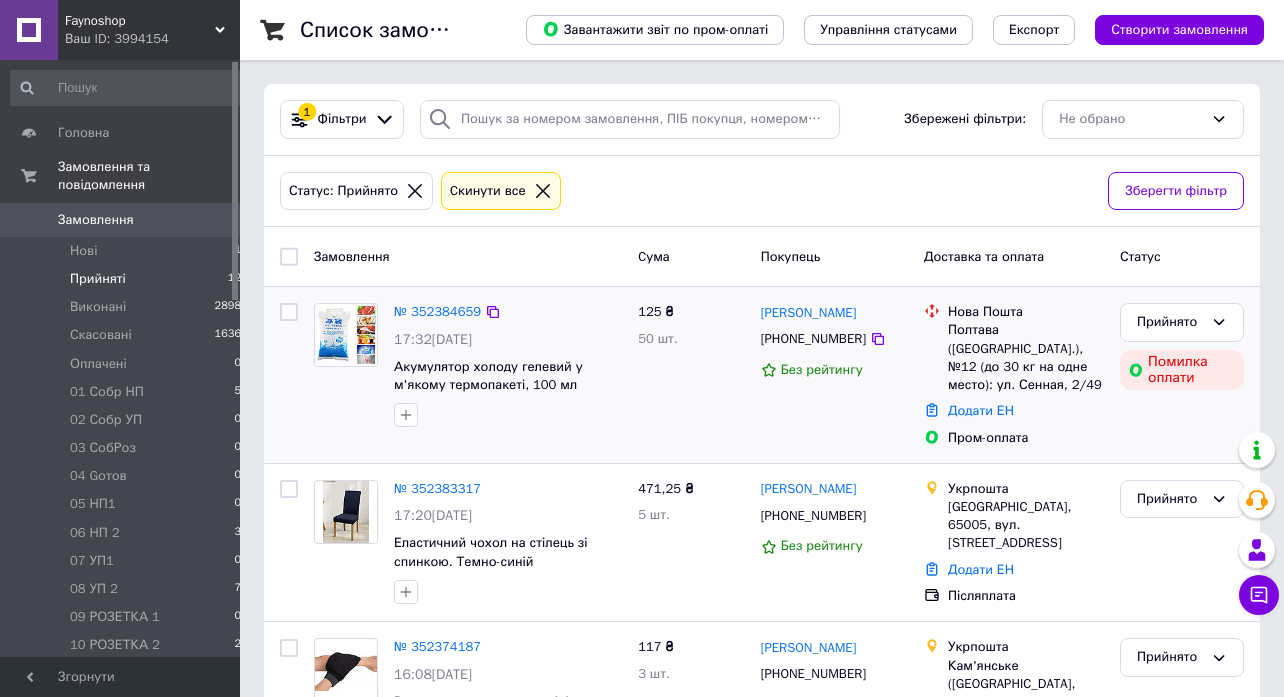 scroll, scrollTop: 432, scrollLeft: 0, axis: vertical 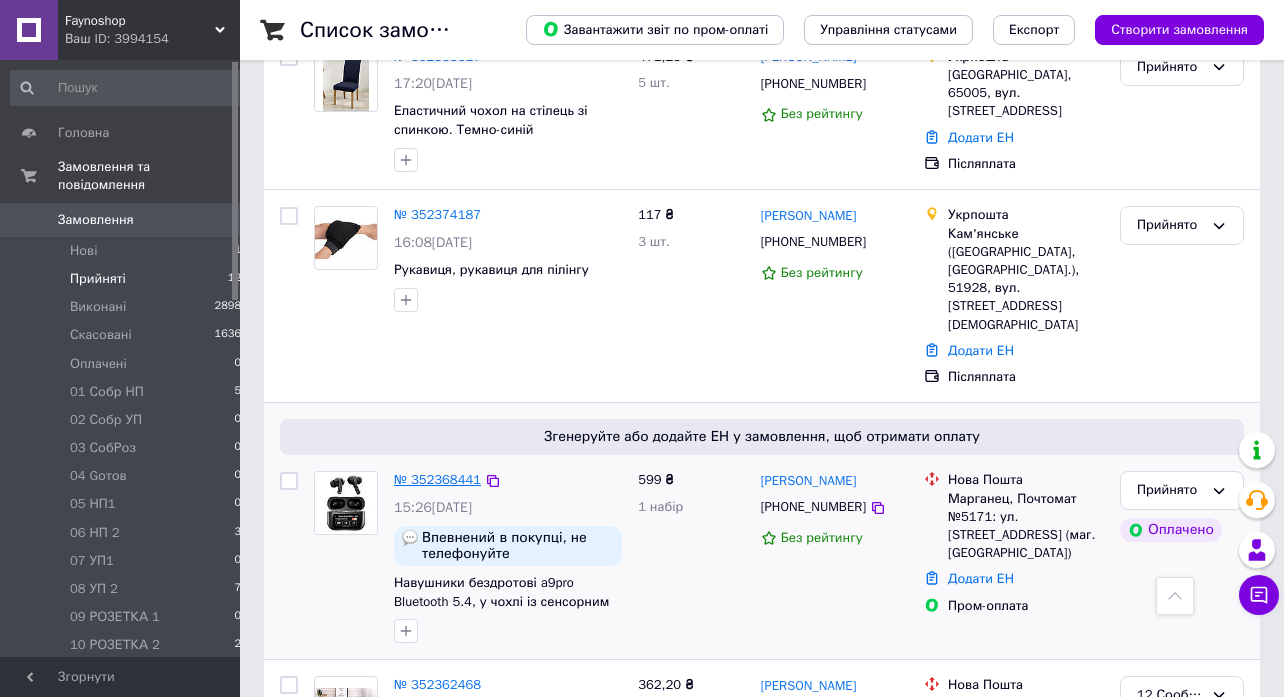 click on "№ 352368441" at bounding box center [437, 479] 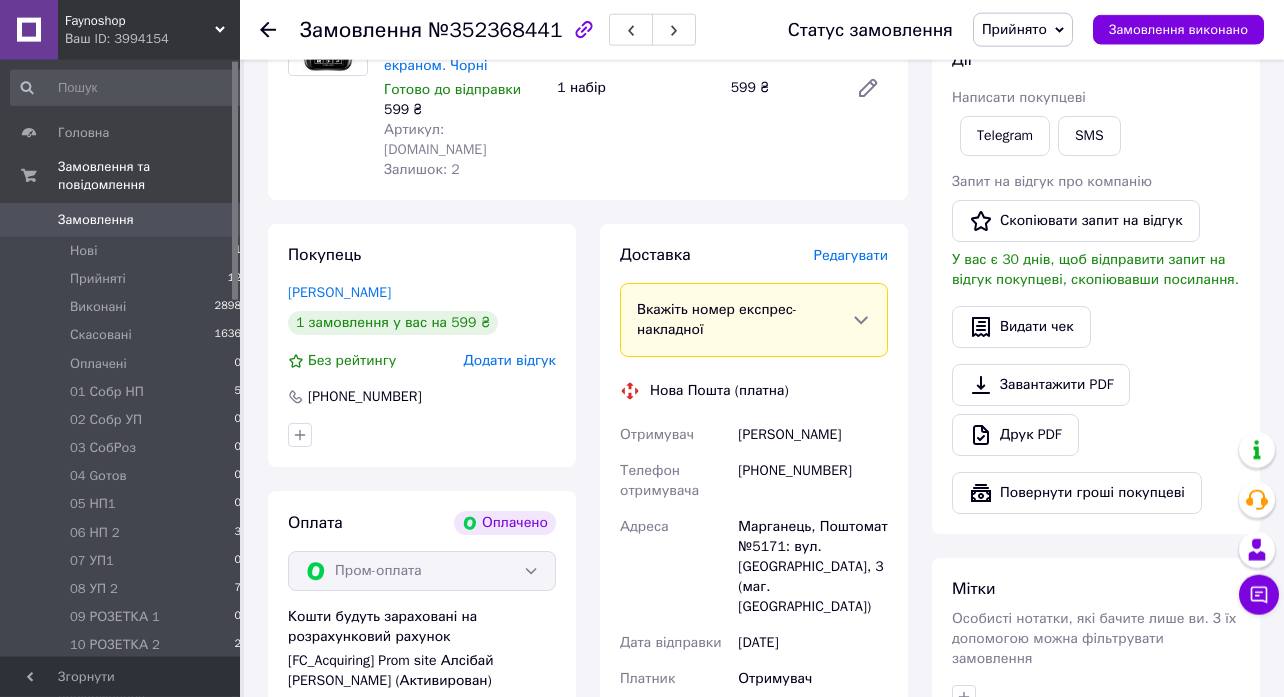 scroll, scrollTop: 865, scrollLeft: 0, axis: vertical 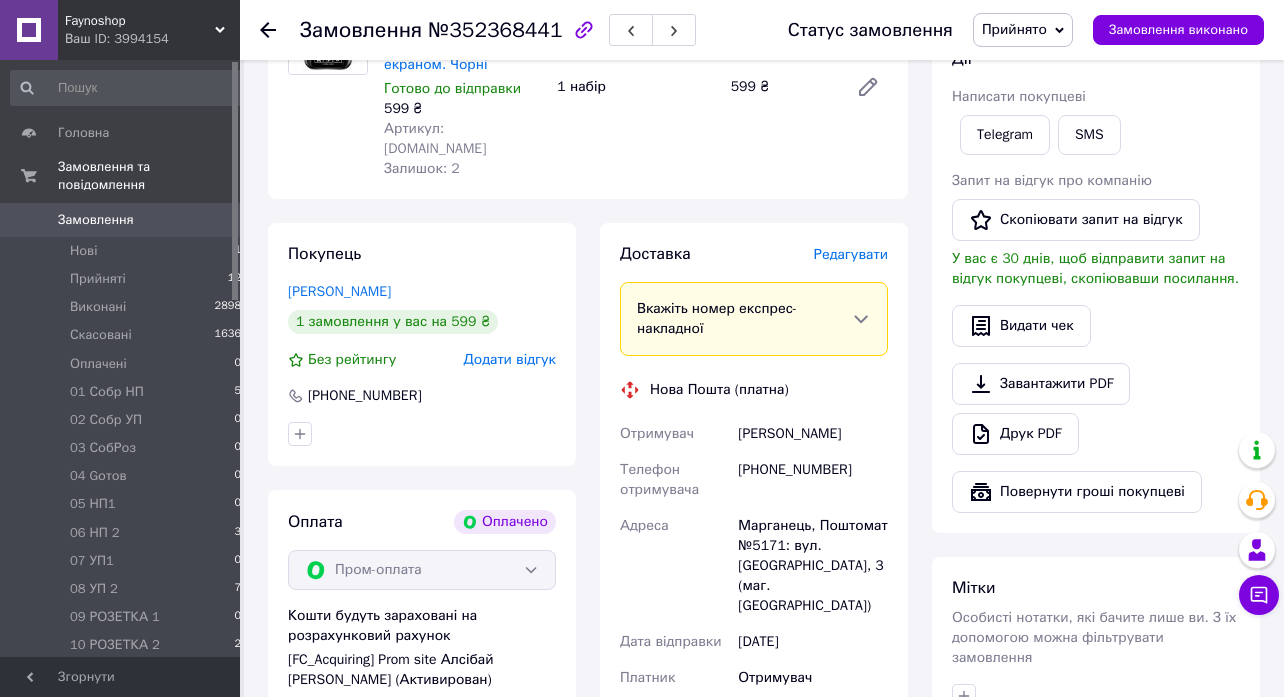 click on "Прийнято" at bounding box center [1023, 30] 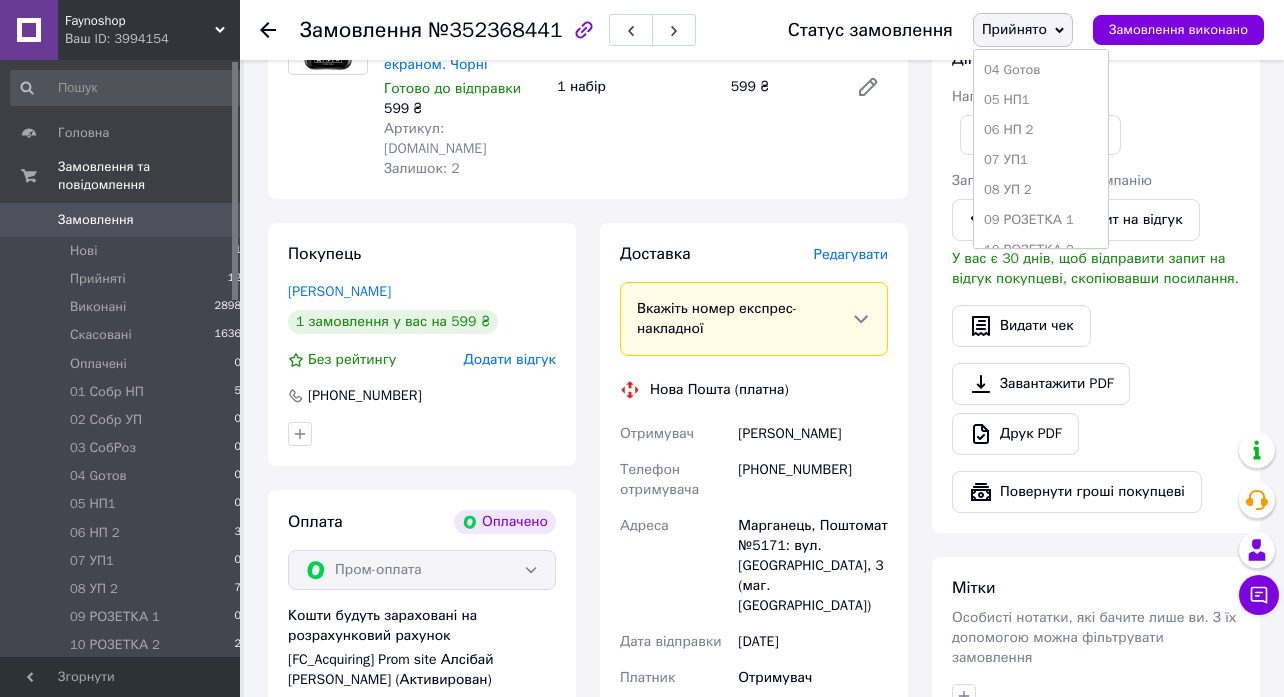 scroll, scrollTop: 311, scrollLeft: 0, axis: vertical 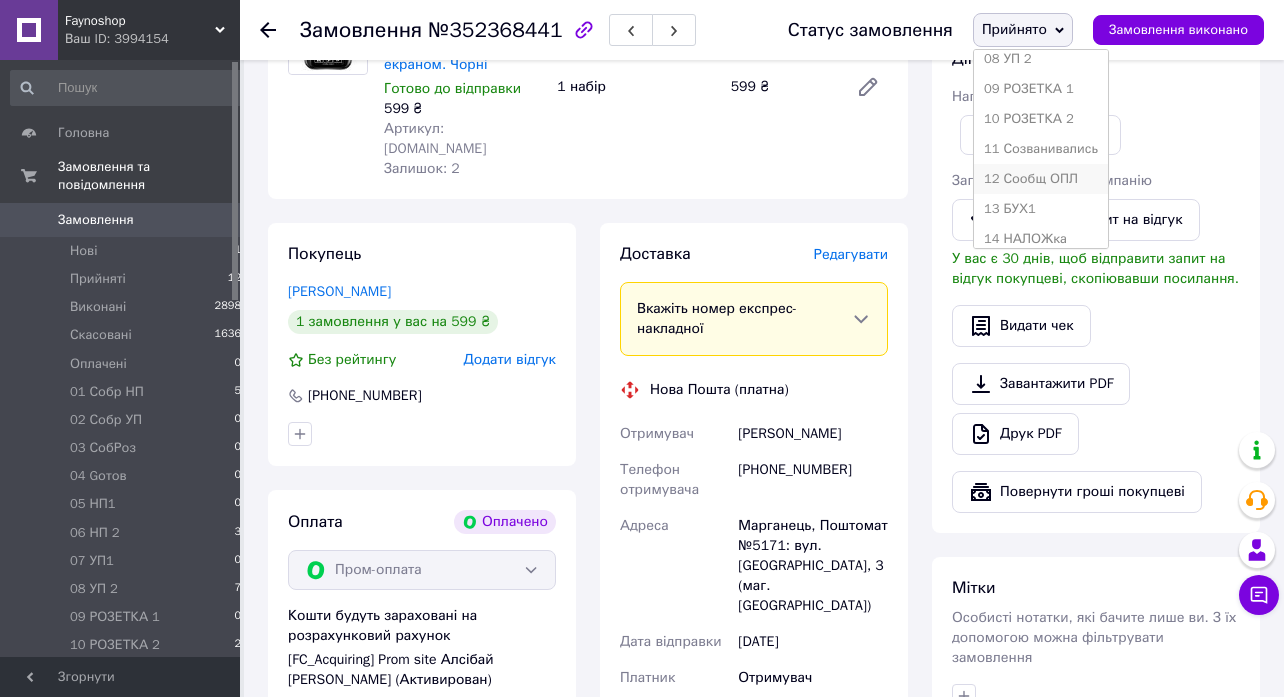 click on "12 Сообщ ОПЛ" at bounding box center [1041, 179] 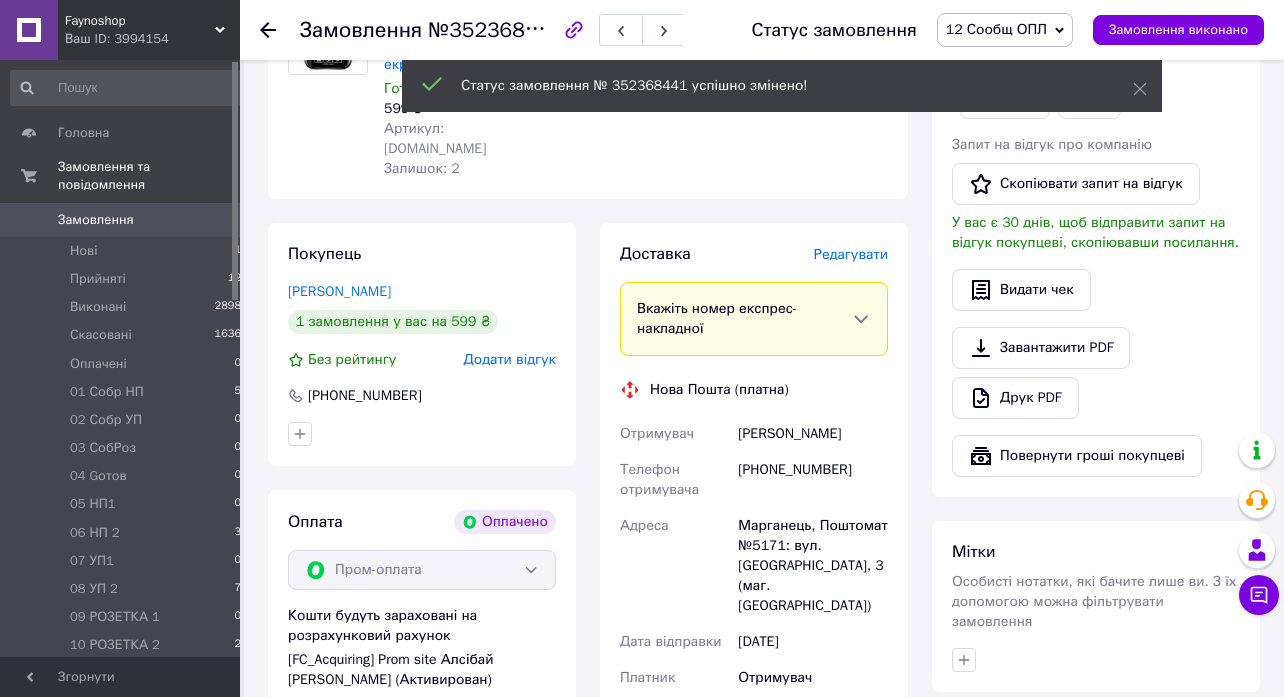 click 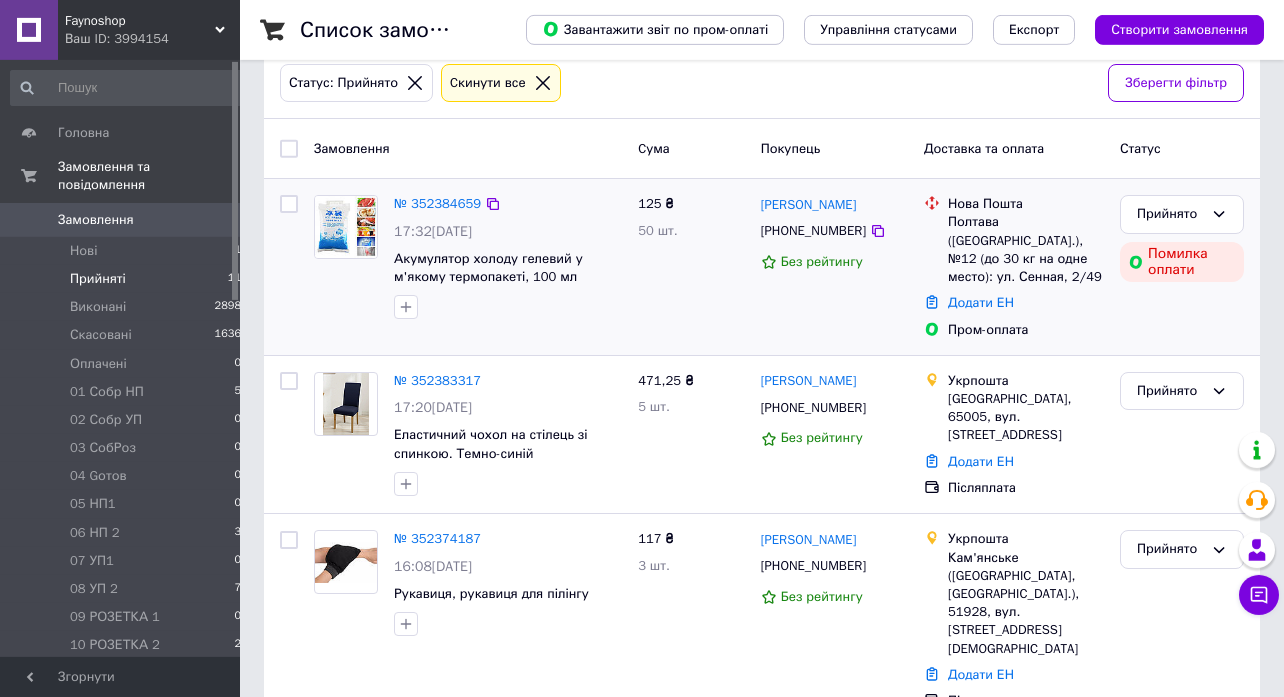 scroll, scrollTop: 108, scrollLeft: 0, axis: vertical 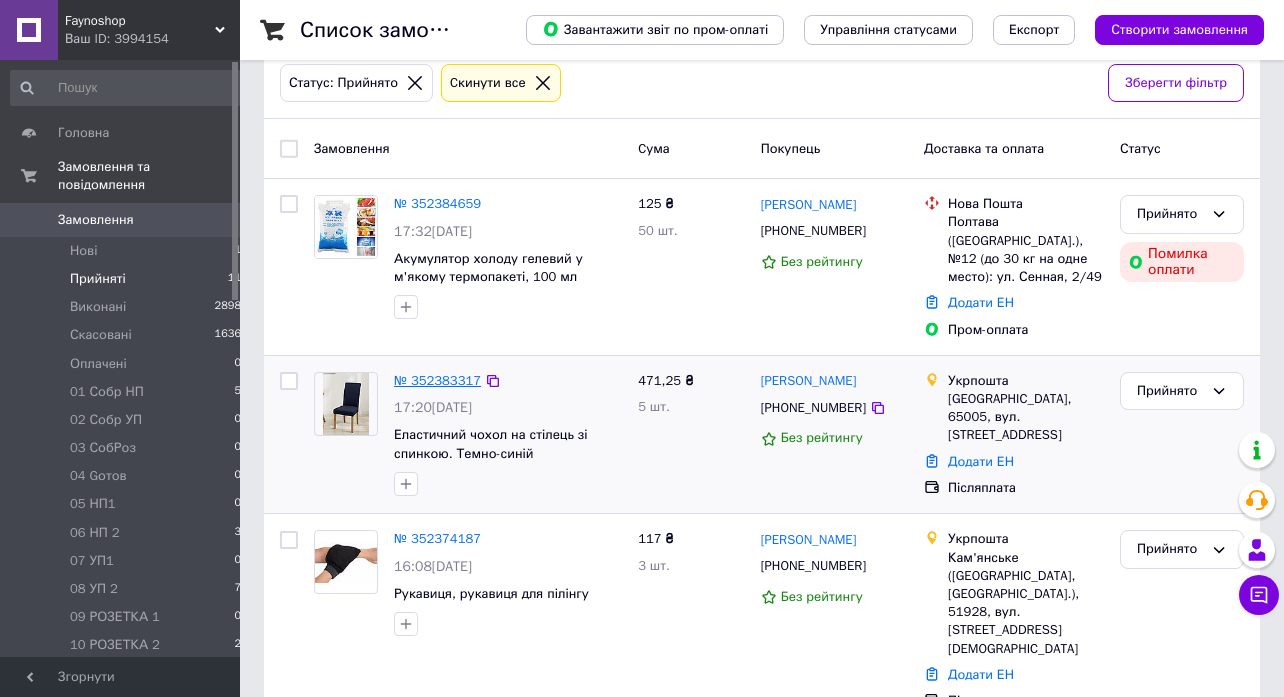 click on "№ 352383317" at bounding box center (437, 380) 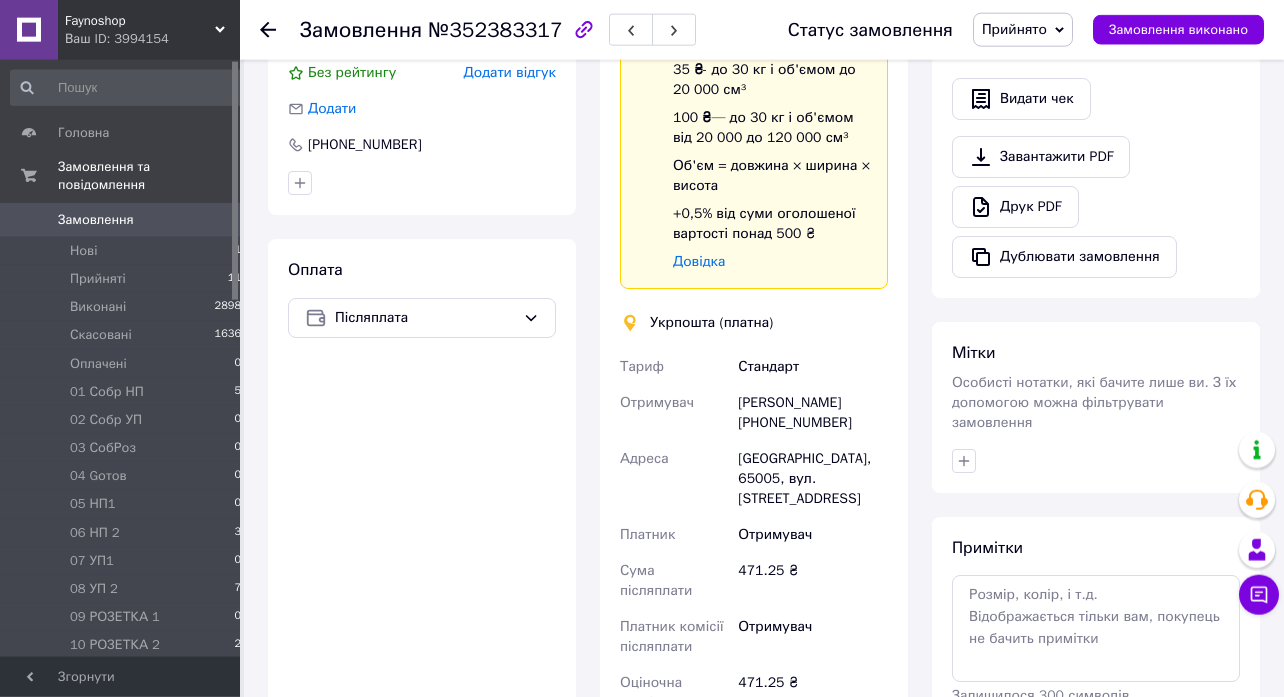scroll, scrollTop: 648, scrollLeft: 0, axis: vertical 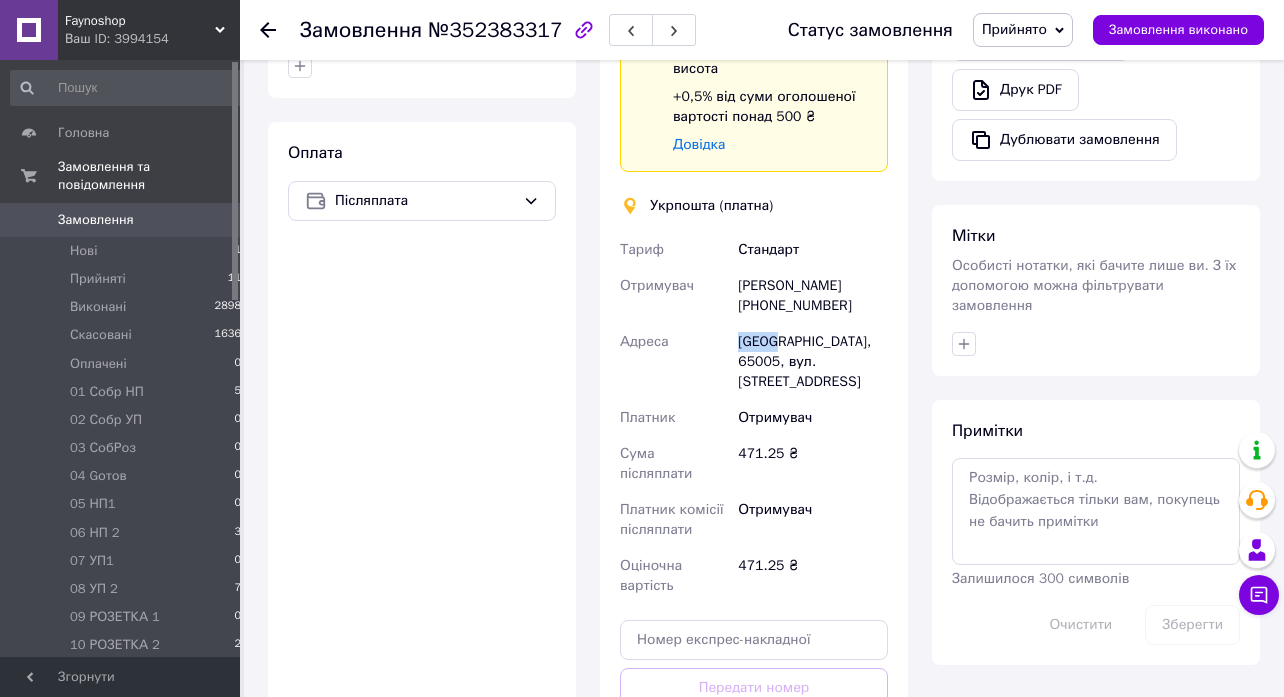 drag, startPoint x: 740, startPoint y: 323, endPoint x: 775, endPoint y: 326, distance: 35.128338 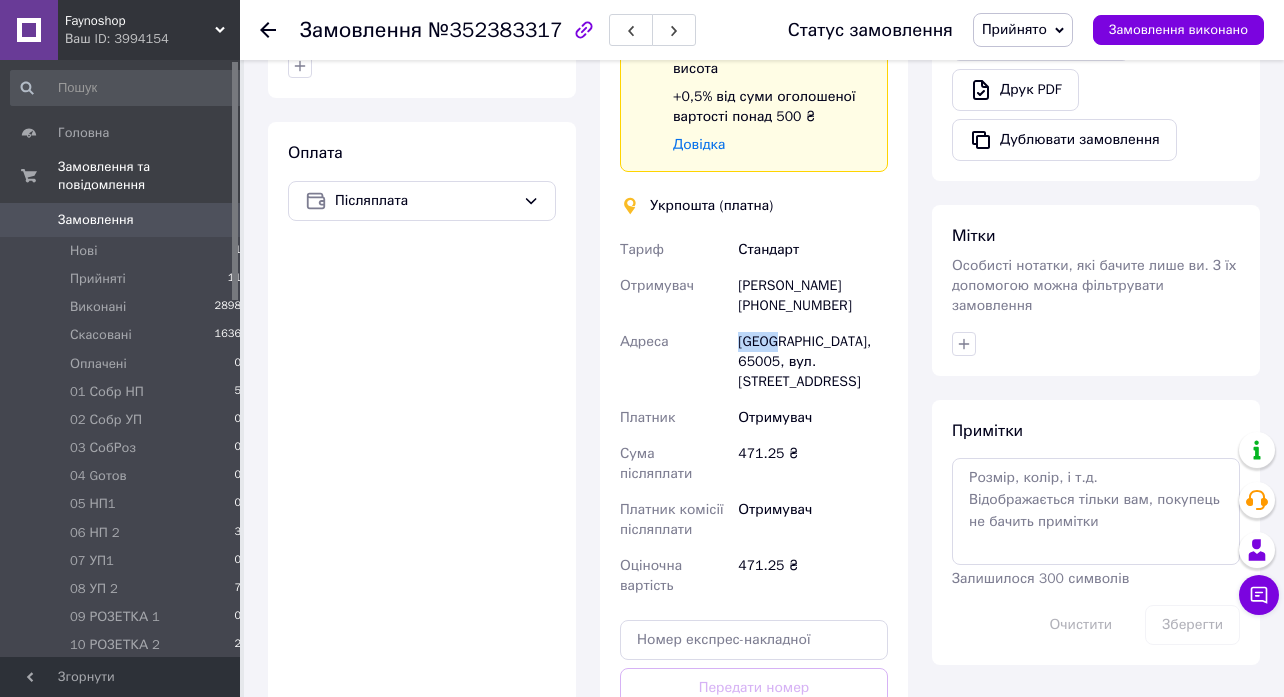 copy on "[GEOGRAPHIC_DATA]" 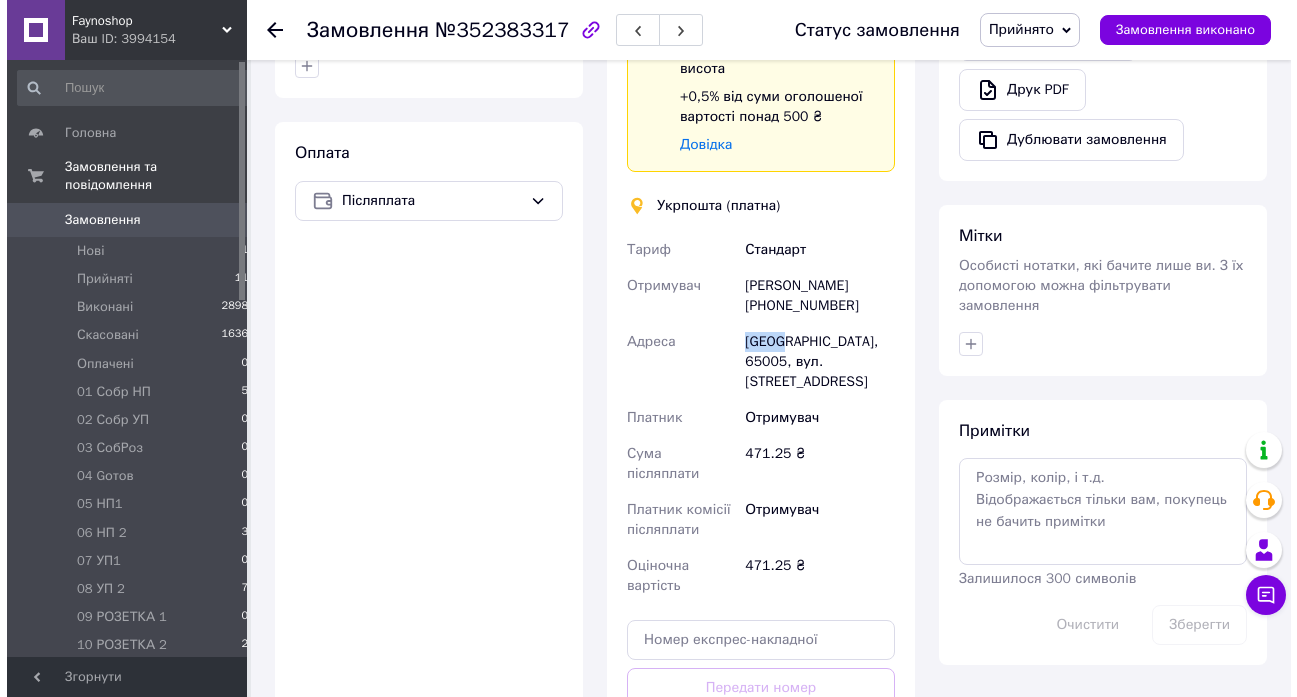 scroll, scrollTop: 0, scrollLeft: 0, axis: both 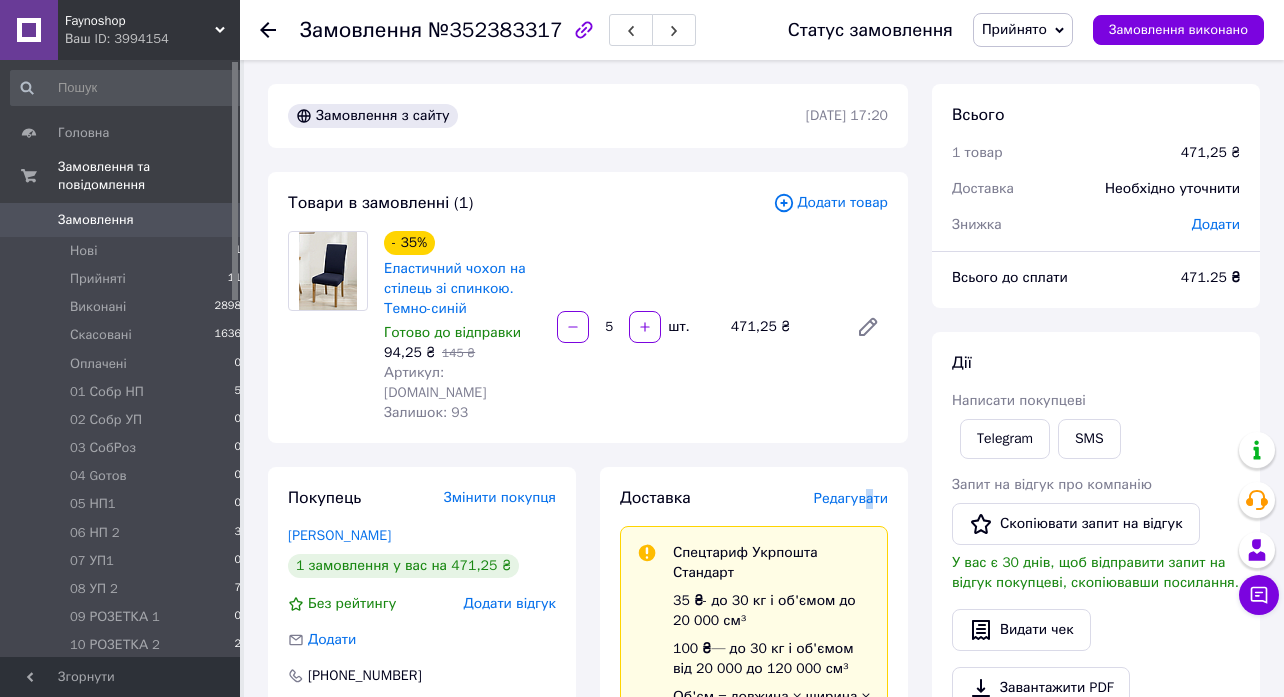 click on "Редагувати" at bounding box center [851, 498] 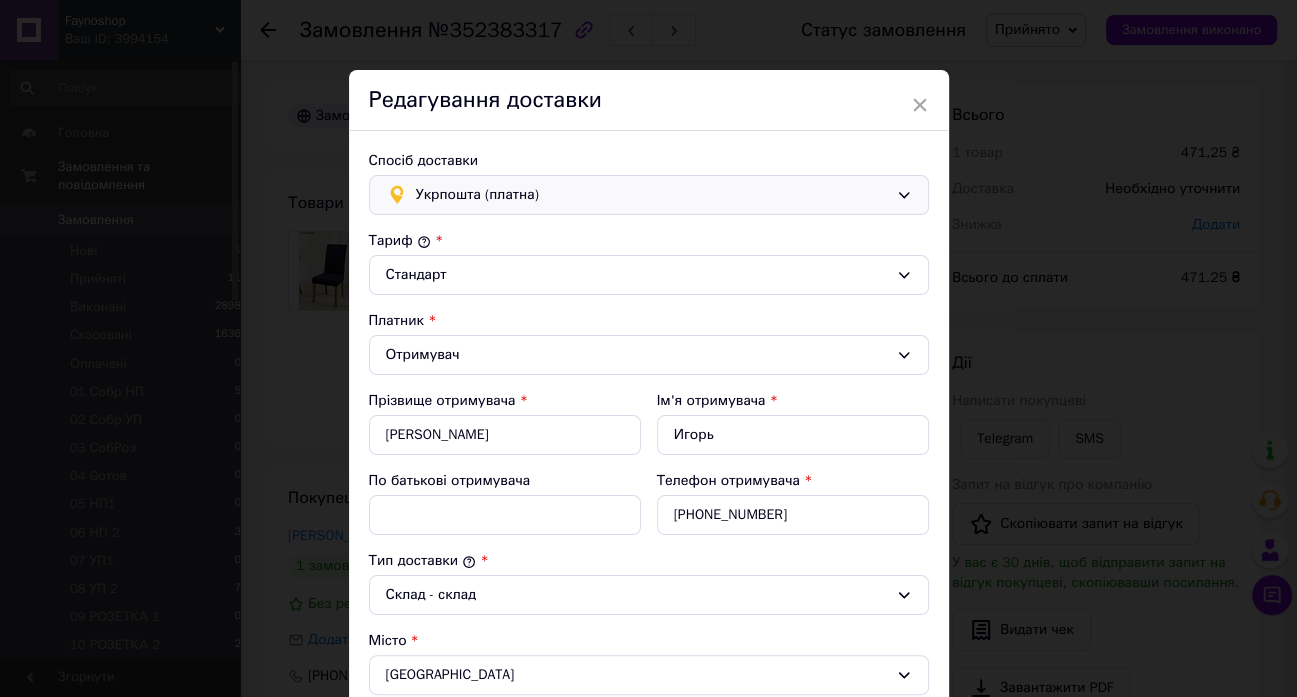 click 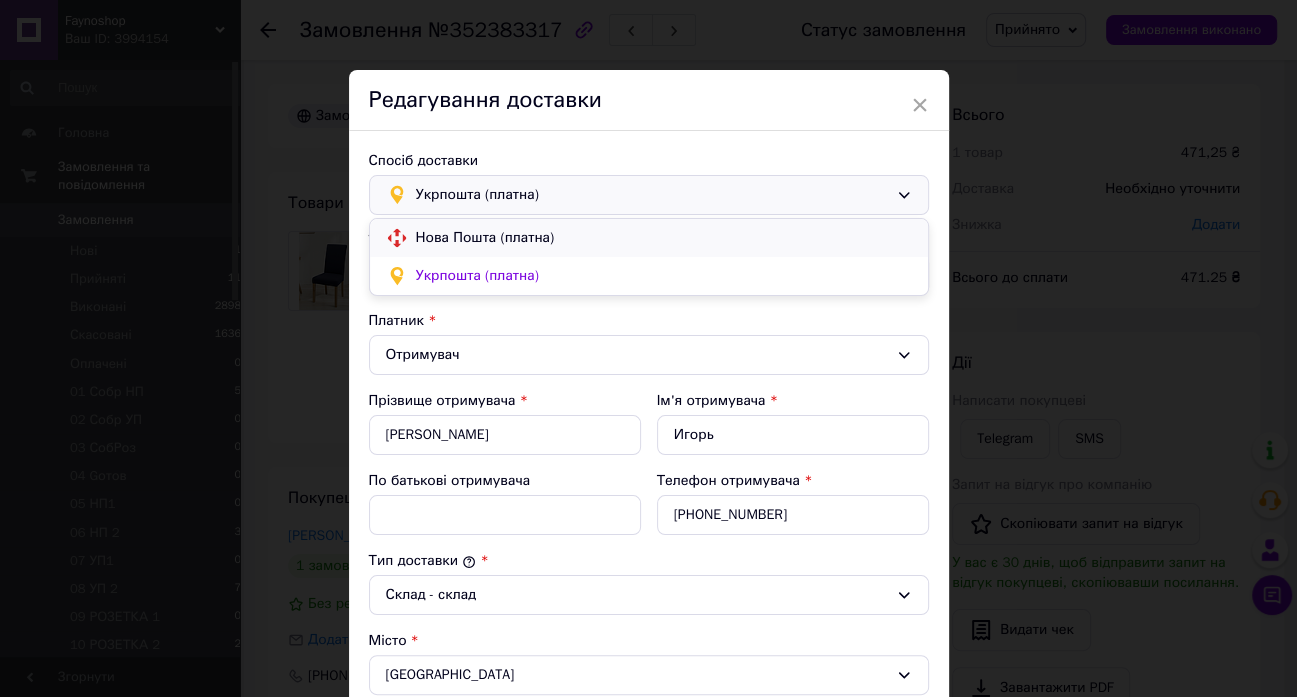 click on "Нова Пошта (платна)" at bounding box center (664, 238) 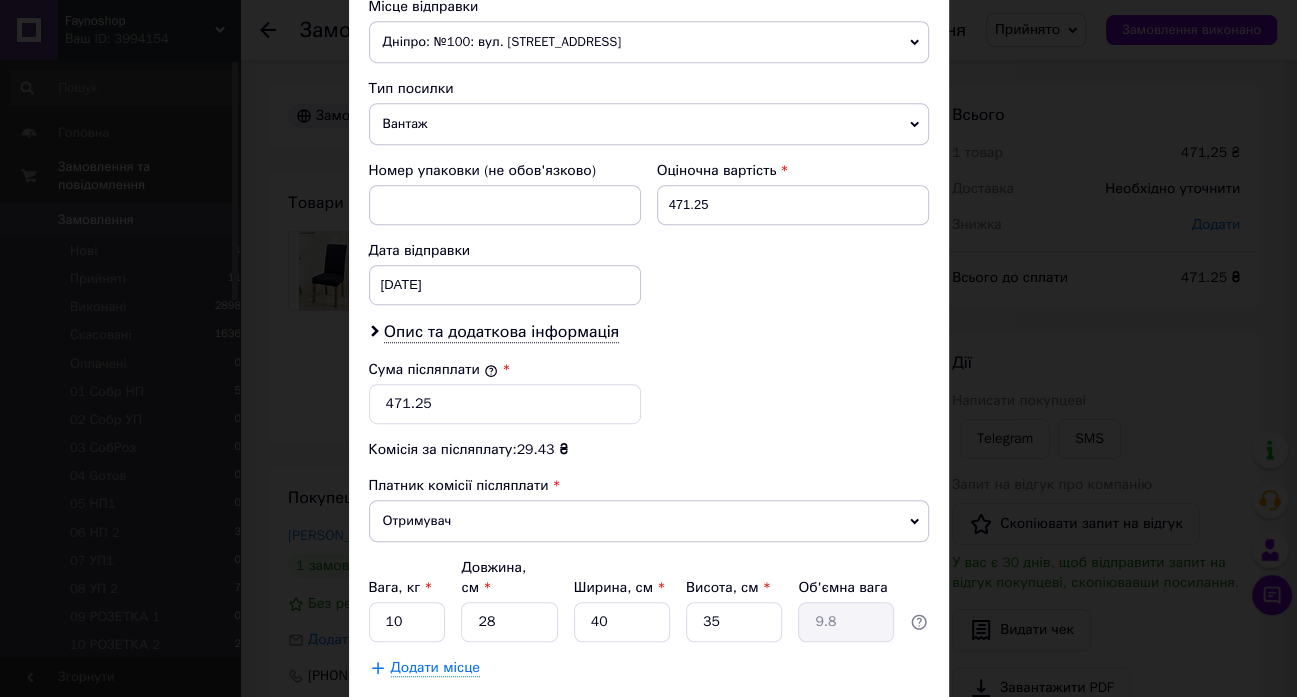 scroll, scrollTop: 338, scrollLeft: 0, axis: vertical 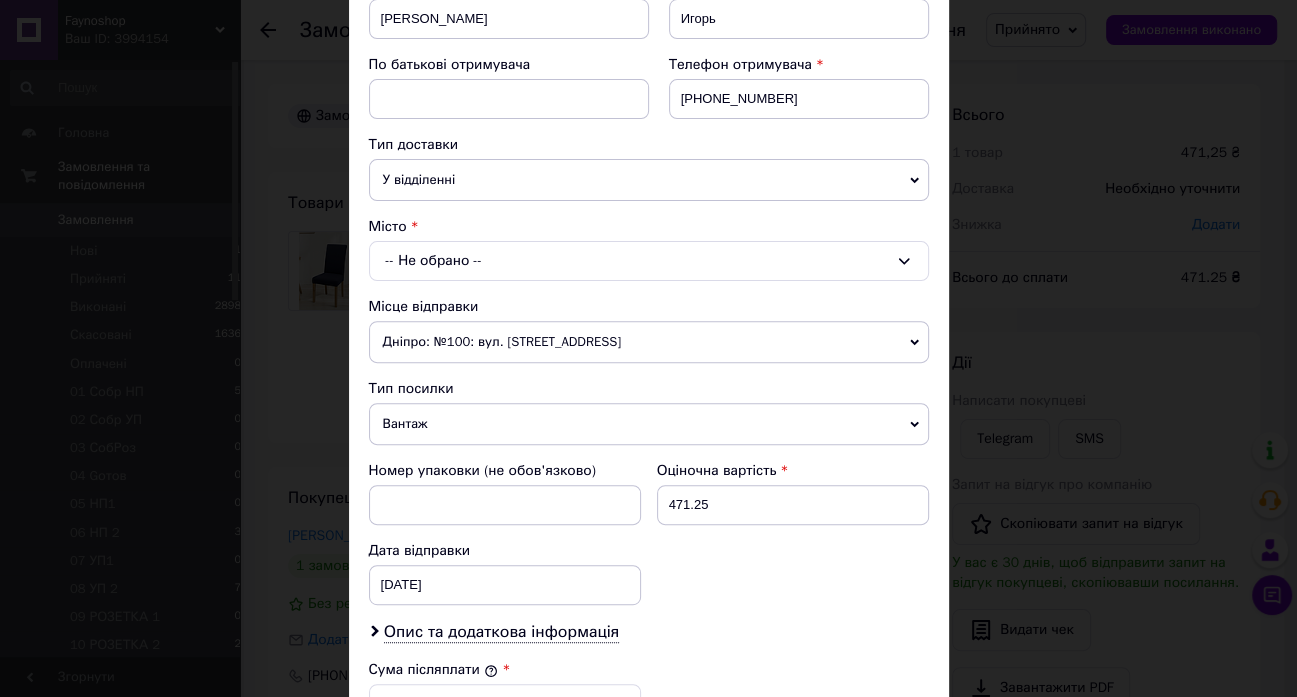 click 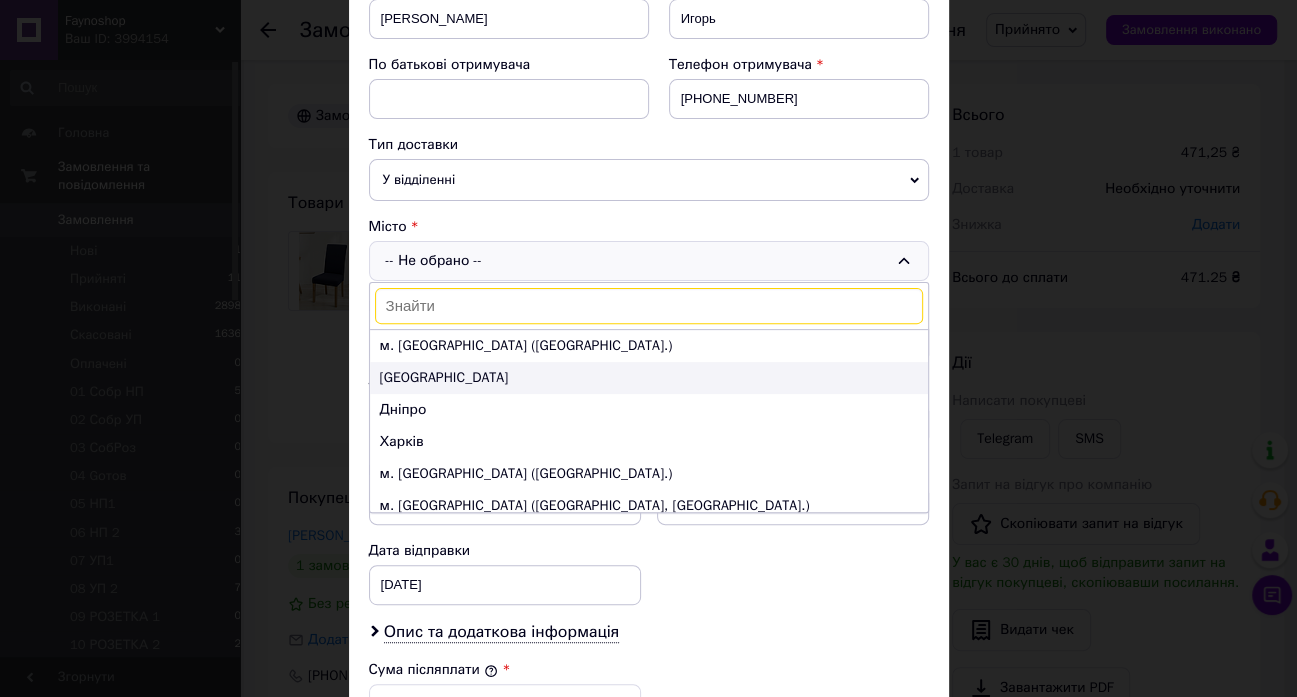 click on "[GEOGRAPHIC_DATA]" at bounding box center [649, 378] 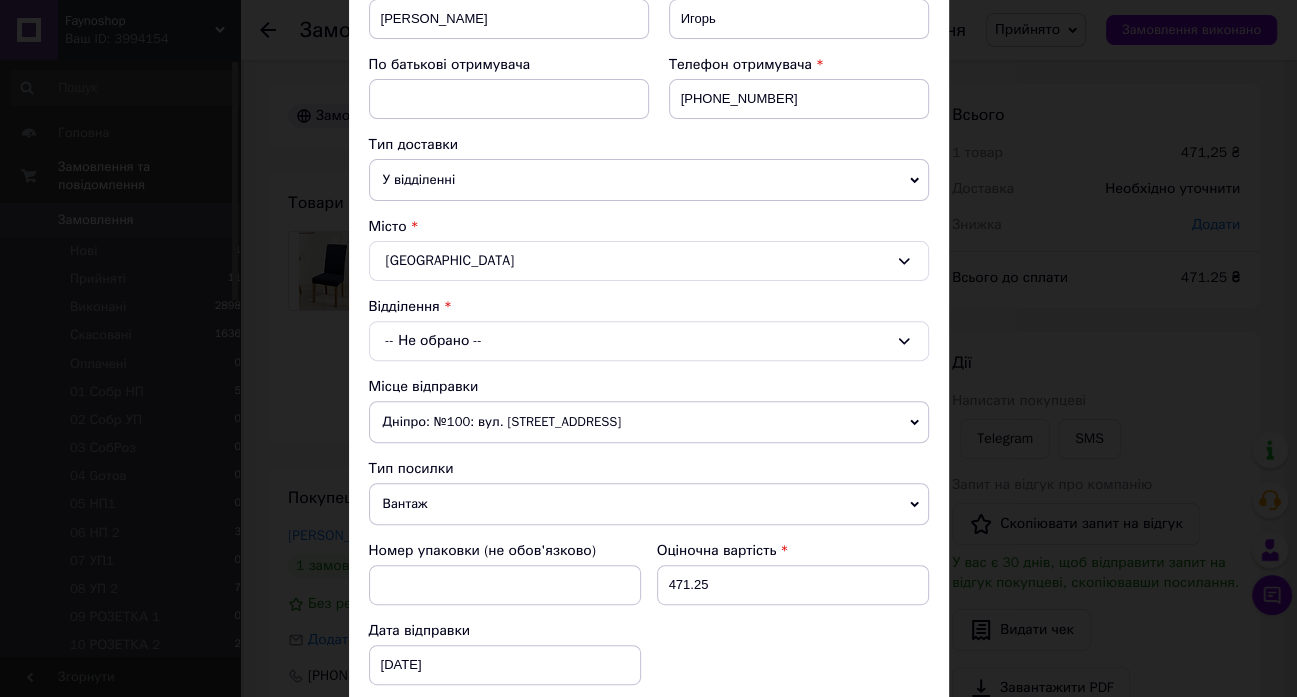 click 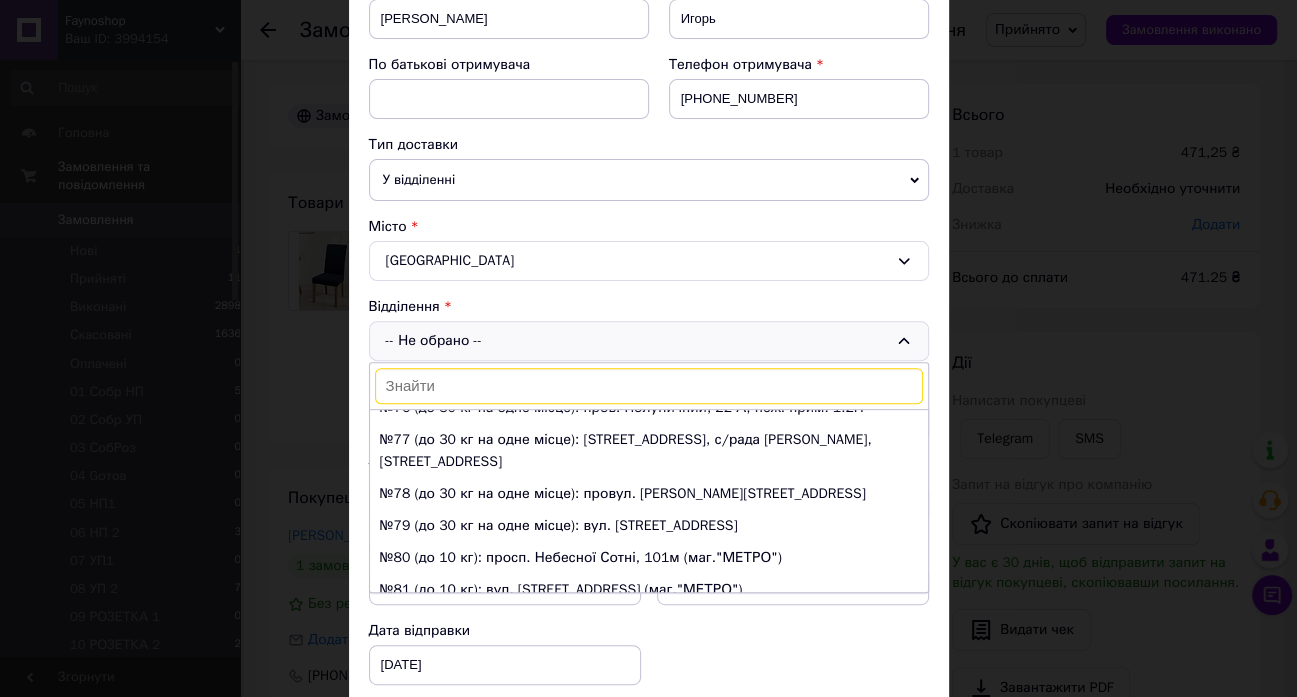 scroll, scrollTop: 2363, scrollLeft: 0, axis: vertical 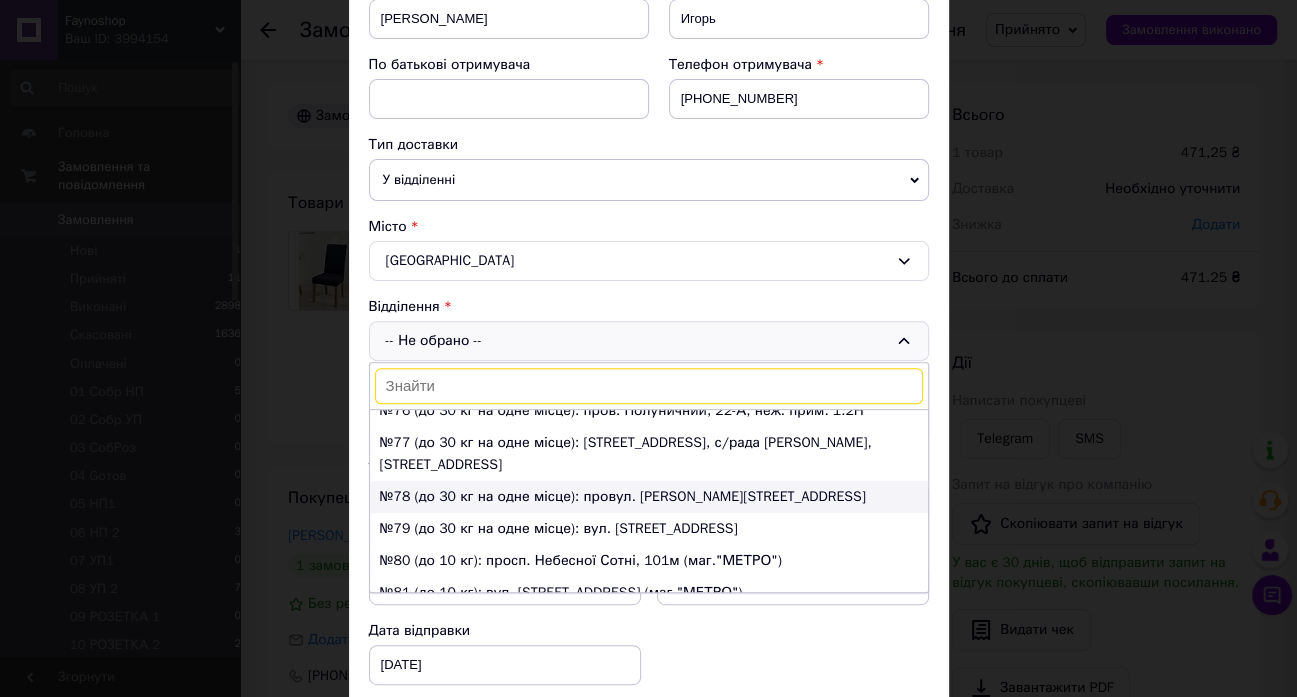 click on "№78 (до 30 кг на одне місце): провул. [PERSON_NAME][STREET_ADDRESS]" at bounding box center (649, 497) 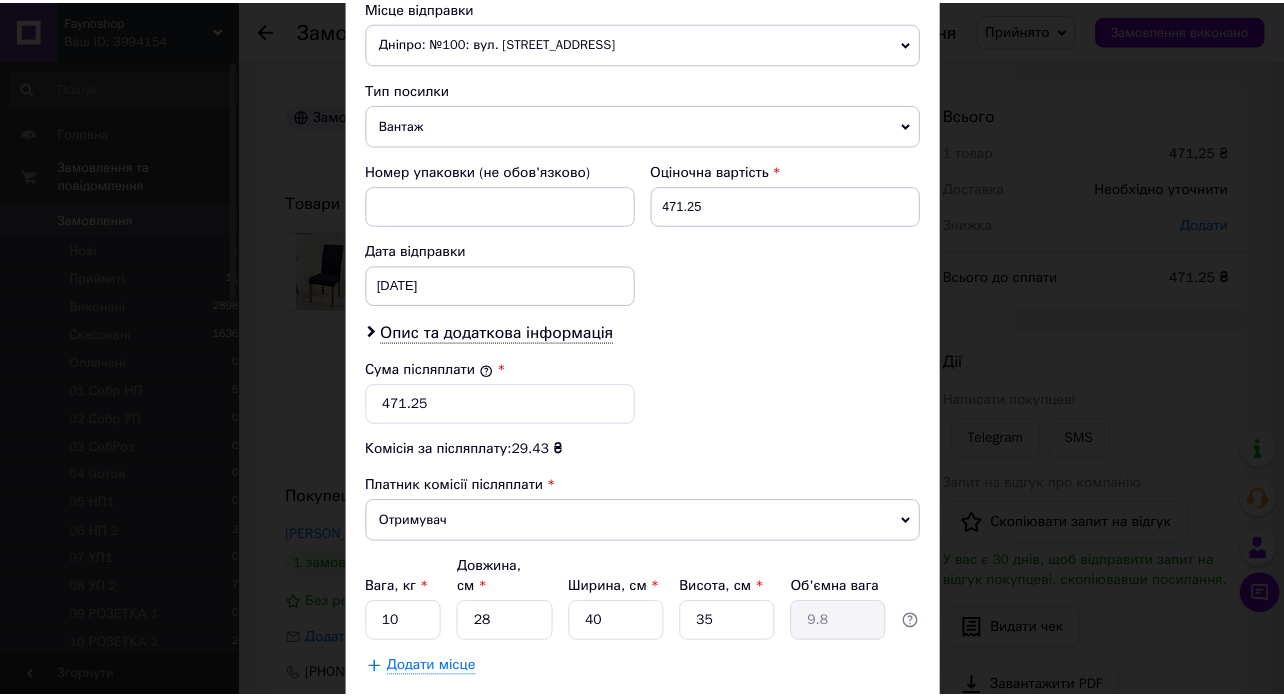 scroll, scrollTop: 821, scrollLeft: 0, axis: vertical 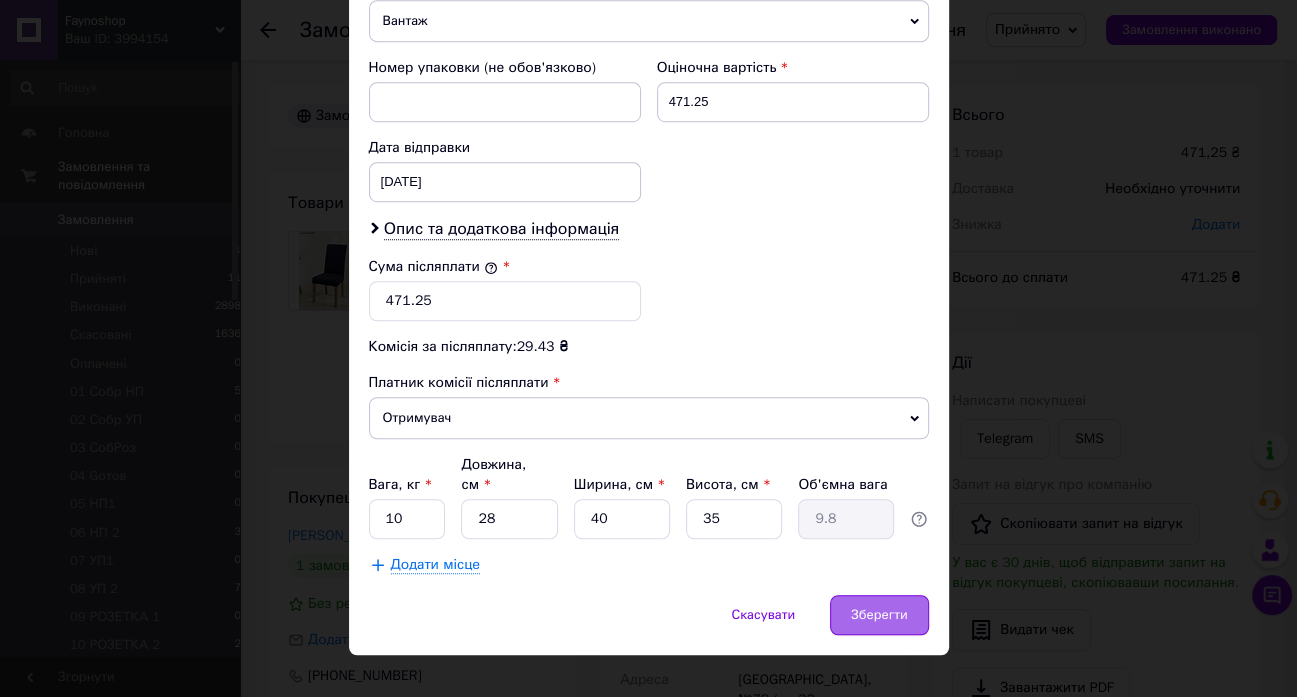 click on "Зберегти" at bounding box center (879, 615) 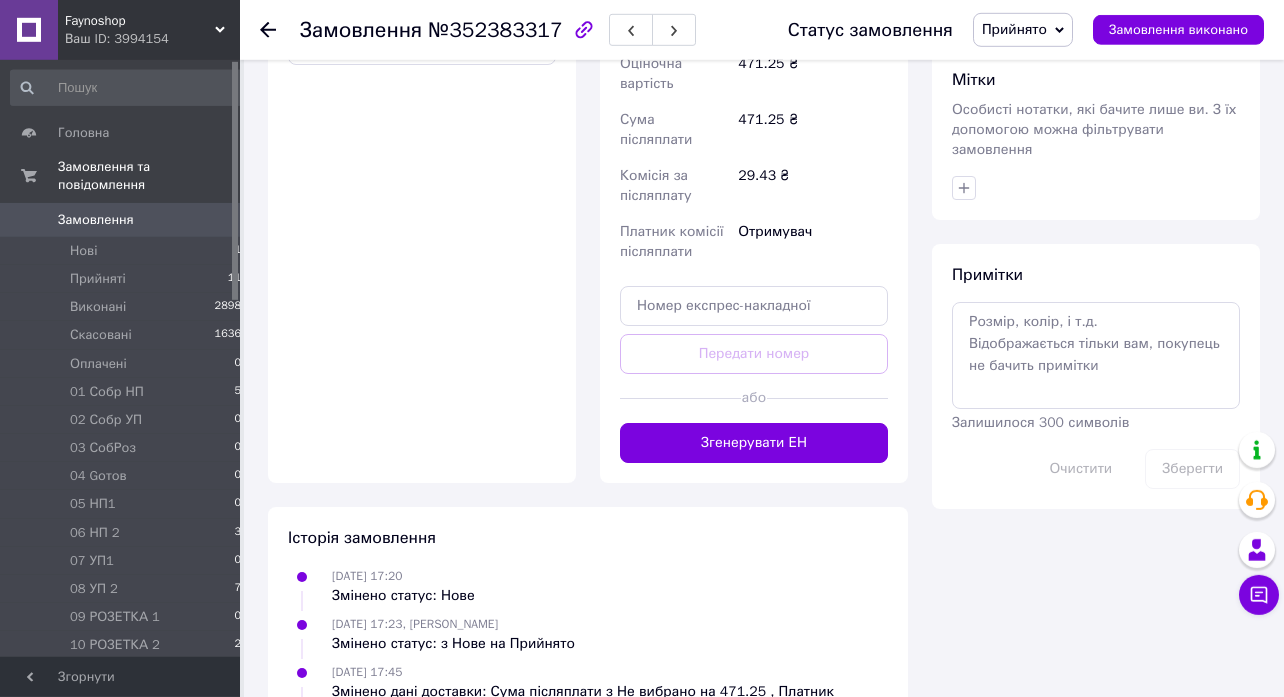 scroll, scrollTop: 972, scrollLeft: 0, axis: vertical 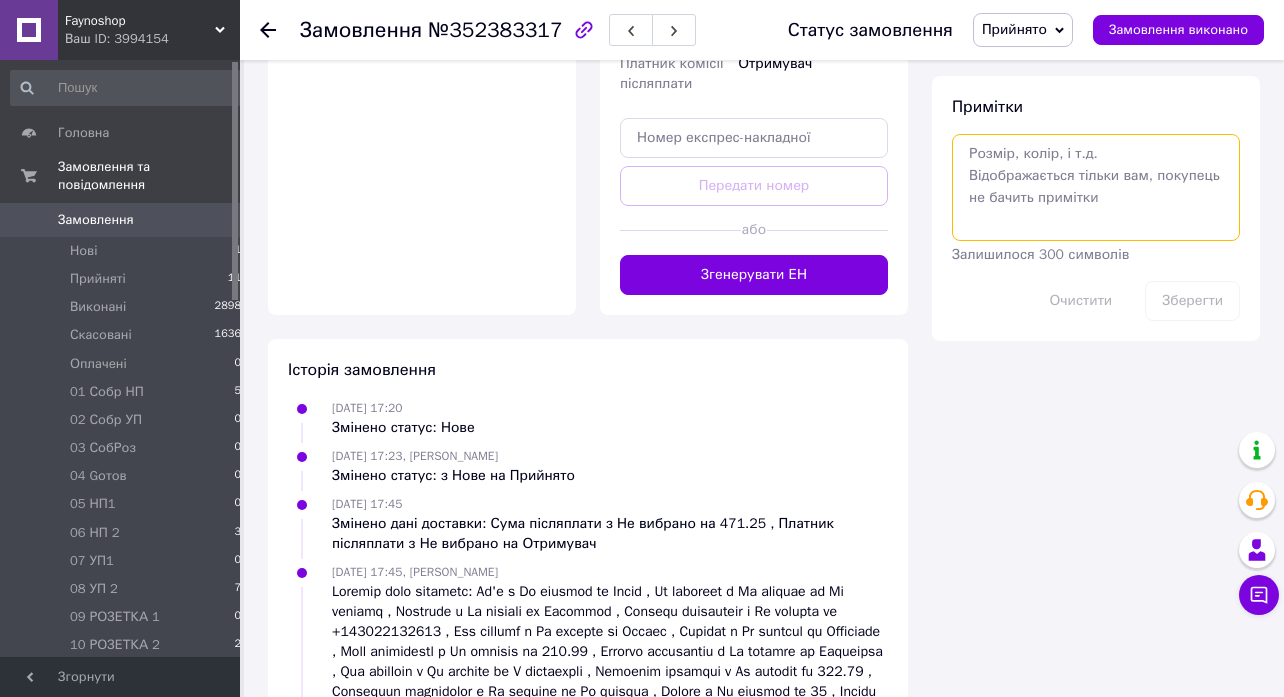 click at bounding box center (1096, 187) 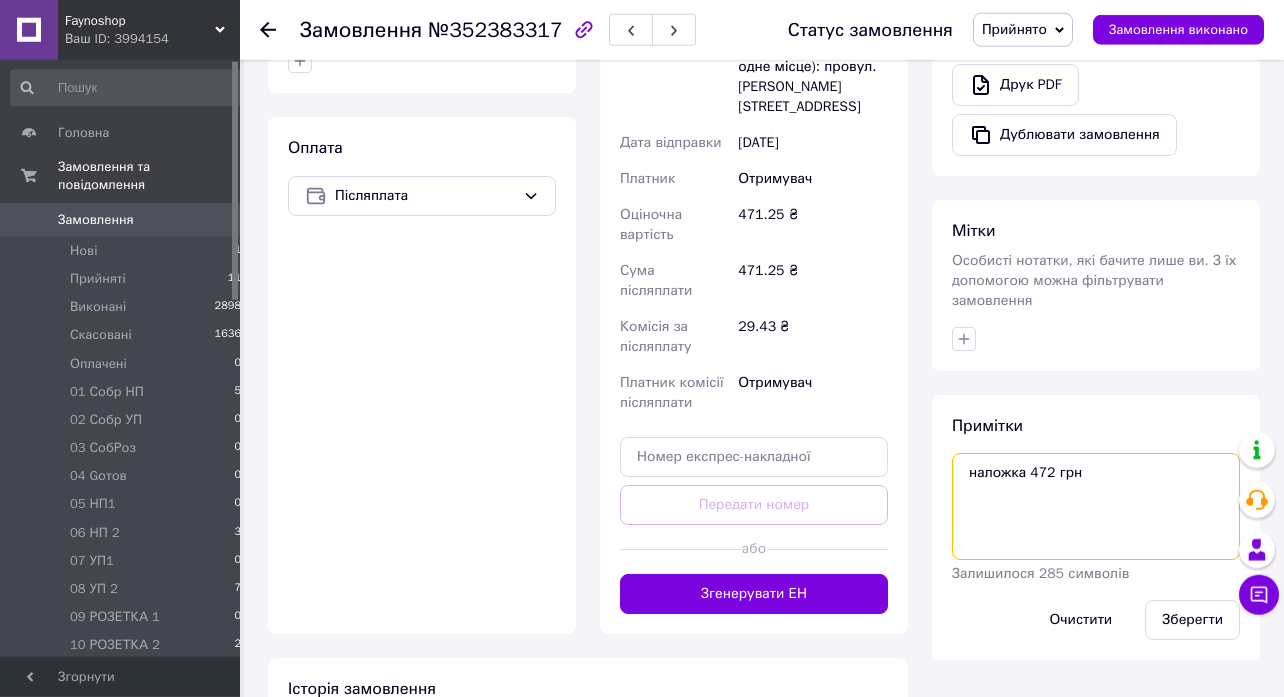 scroll, scrollTop: 972, scrollLeft: 0, axis: vertical 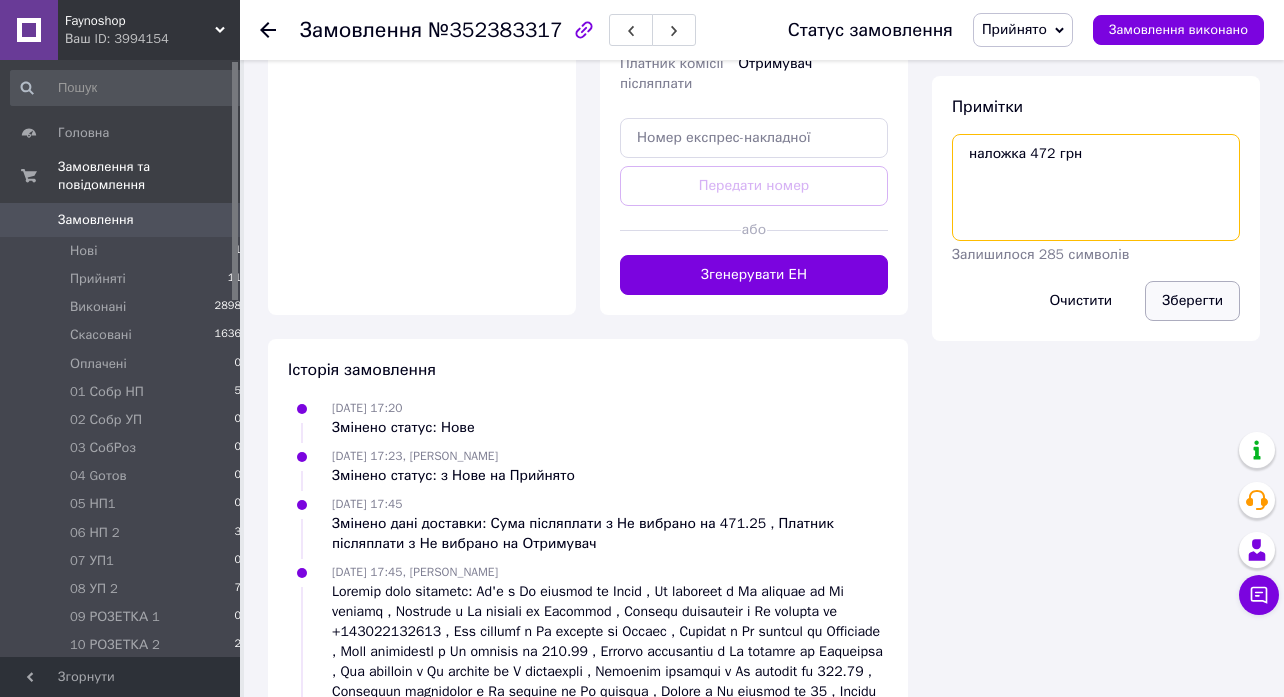 type on "наложка 472 грн" 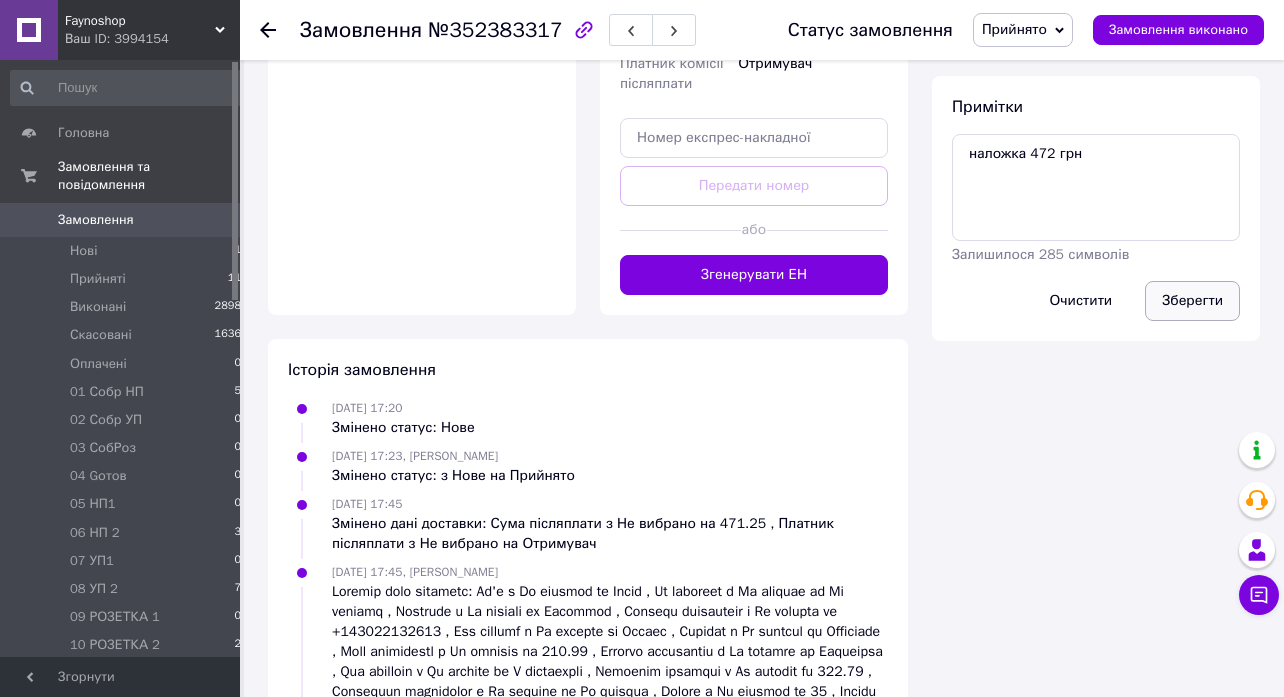 click on "Зберегти" at bounding box center [1192, 301] 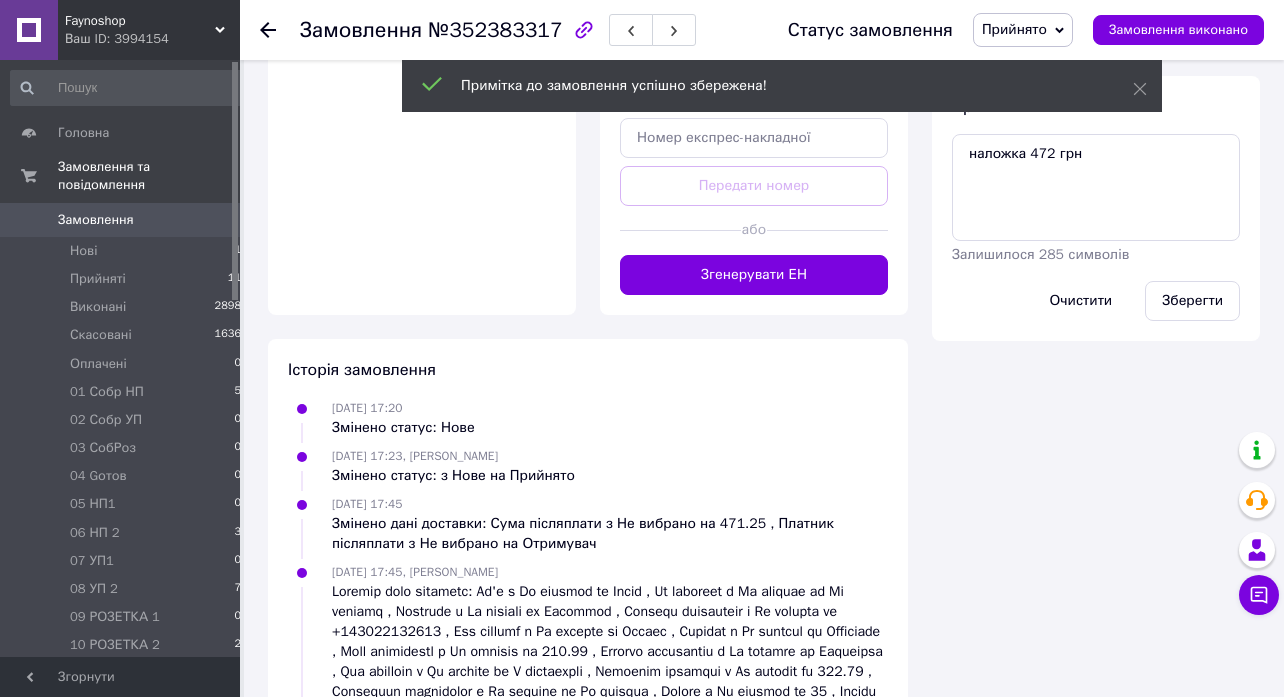 click on "Прийнято" at bounding box center [1023, 30] 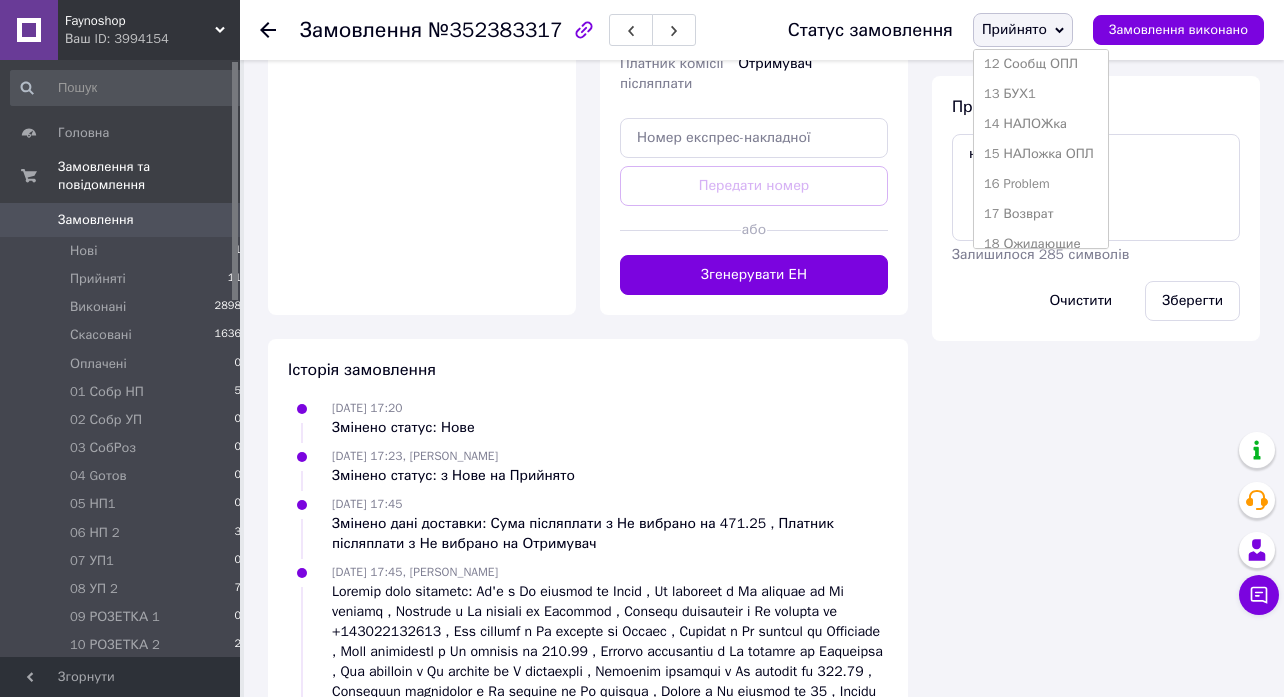 scroll, scrollTop: 311, scrollLeft: 0, axis: vertical 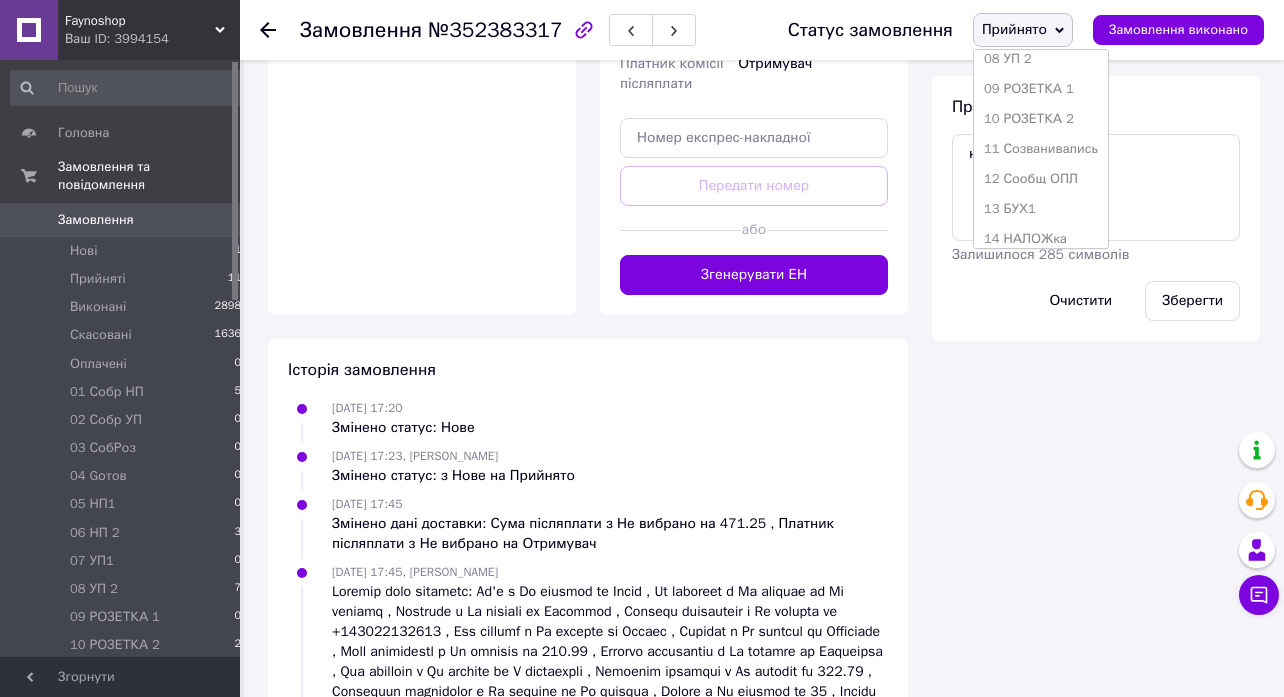 click on "12 Сообщ ОПЛ" at bounding box center (1041, 179) 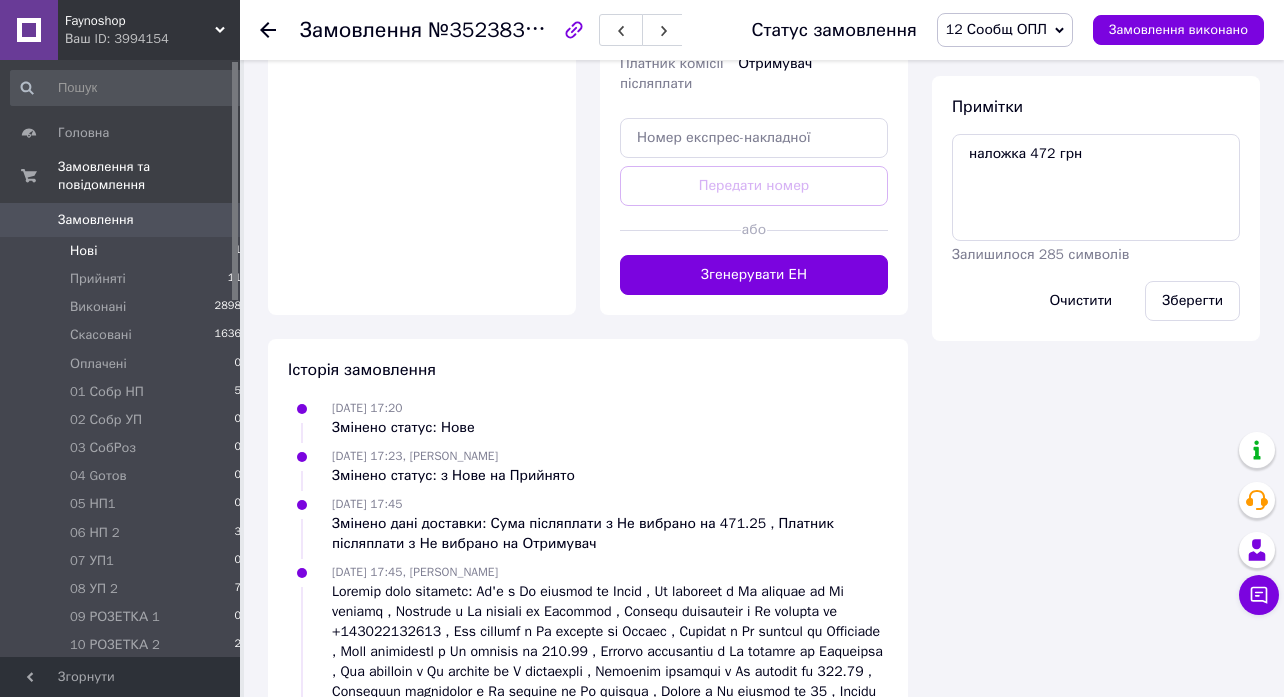 click on "Нові" at bounding box center (83, 251) 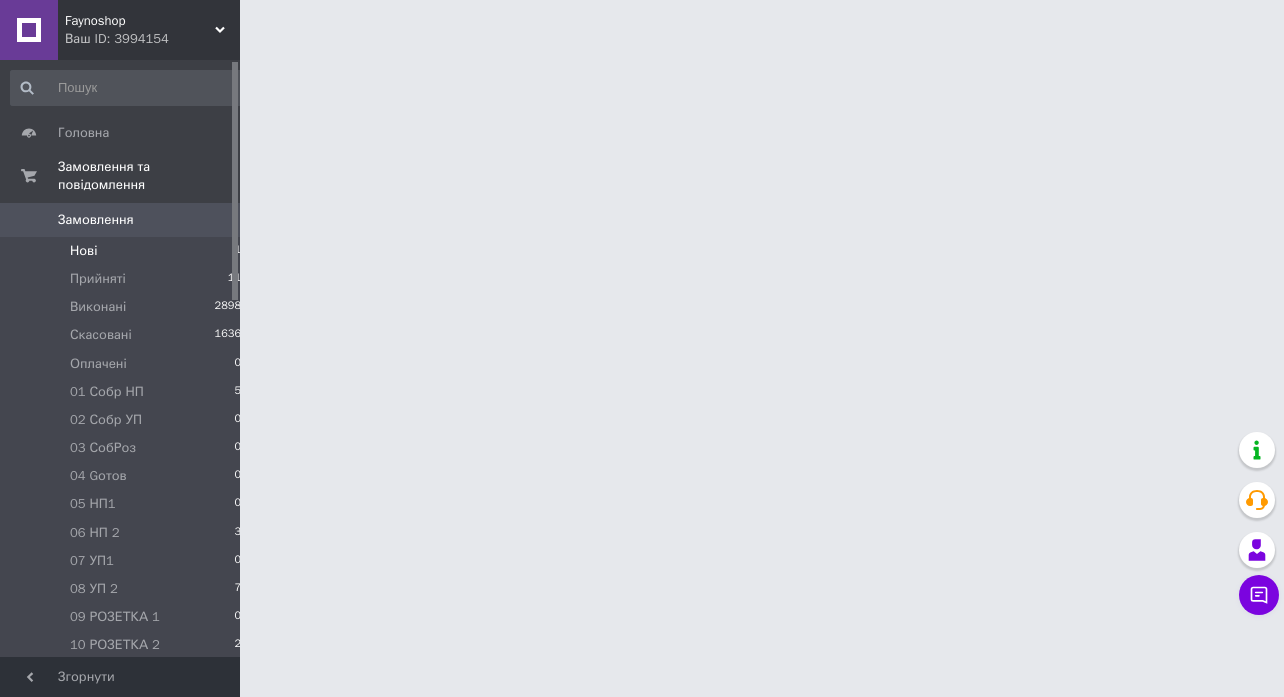 scroll, scrollTop: 0, scrollLeft: 0, axis: both 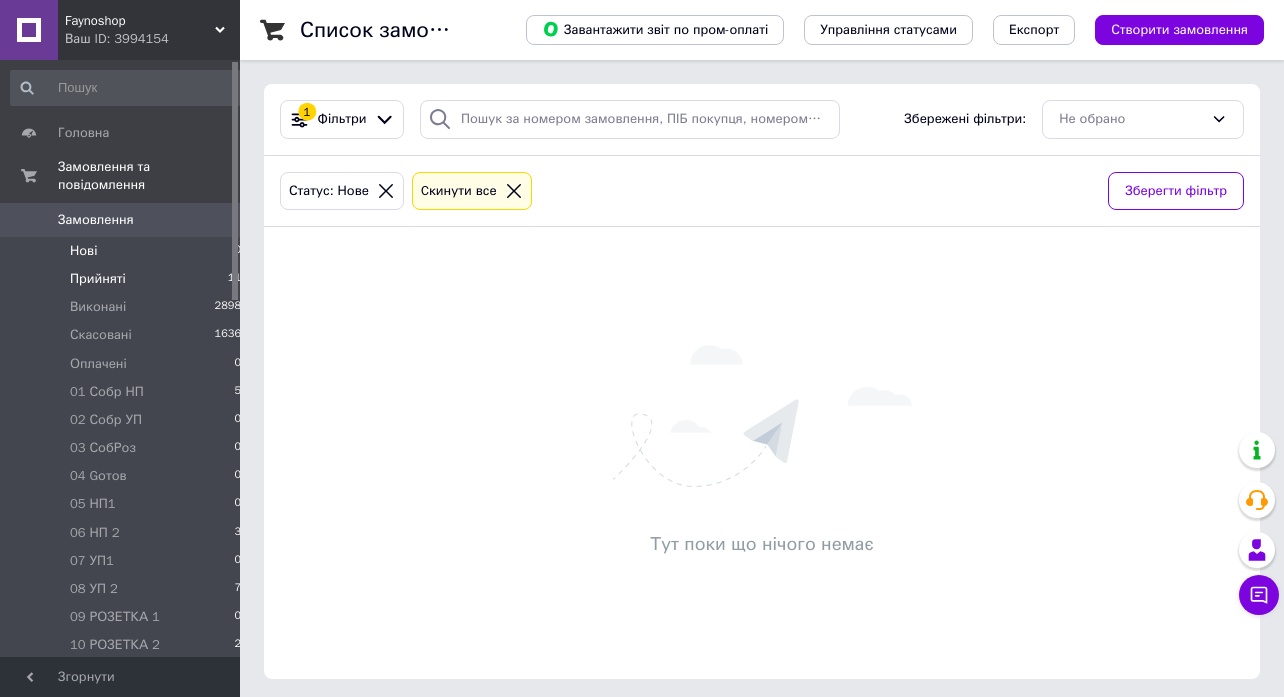 click on "Прийняті" at bounding box center [98, 279] 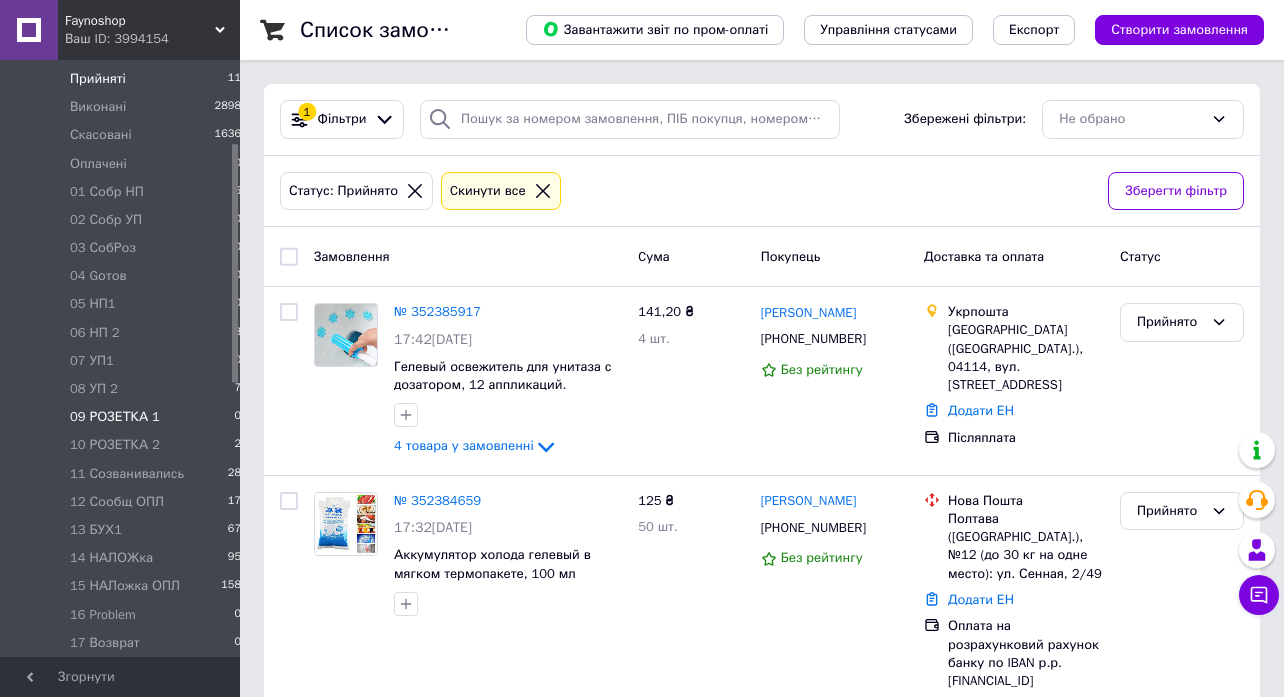scroll, scrollTop: 207, scrollLeft: 0, axis: vertical 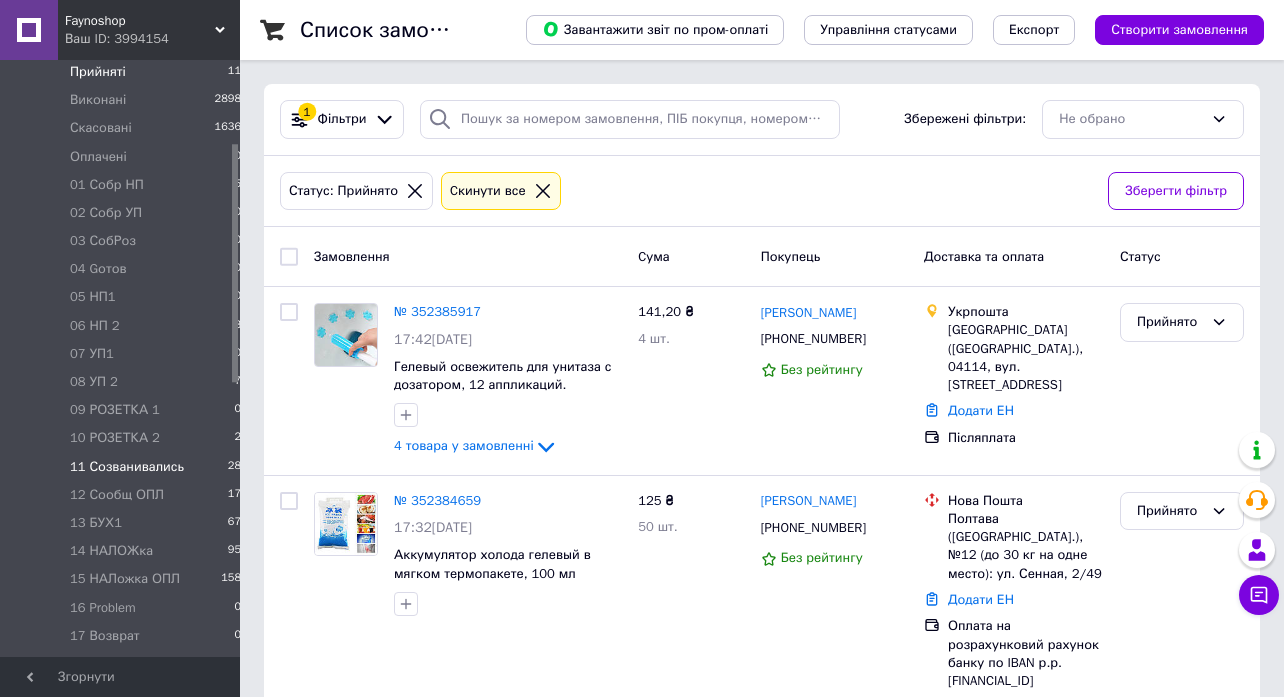 click on "11 Созванивались" at bounding box center (127, 467) 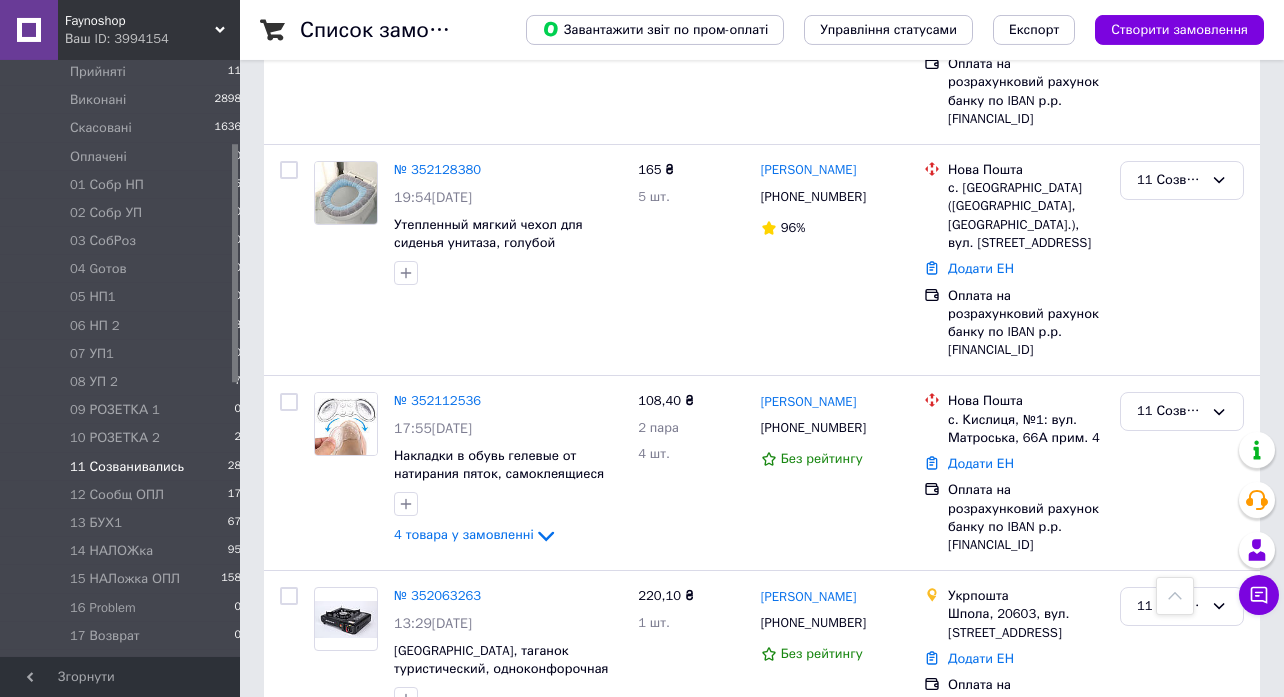 scroll, scrollTop: 3925, scrollLeft: 0, axis: vertical 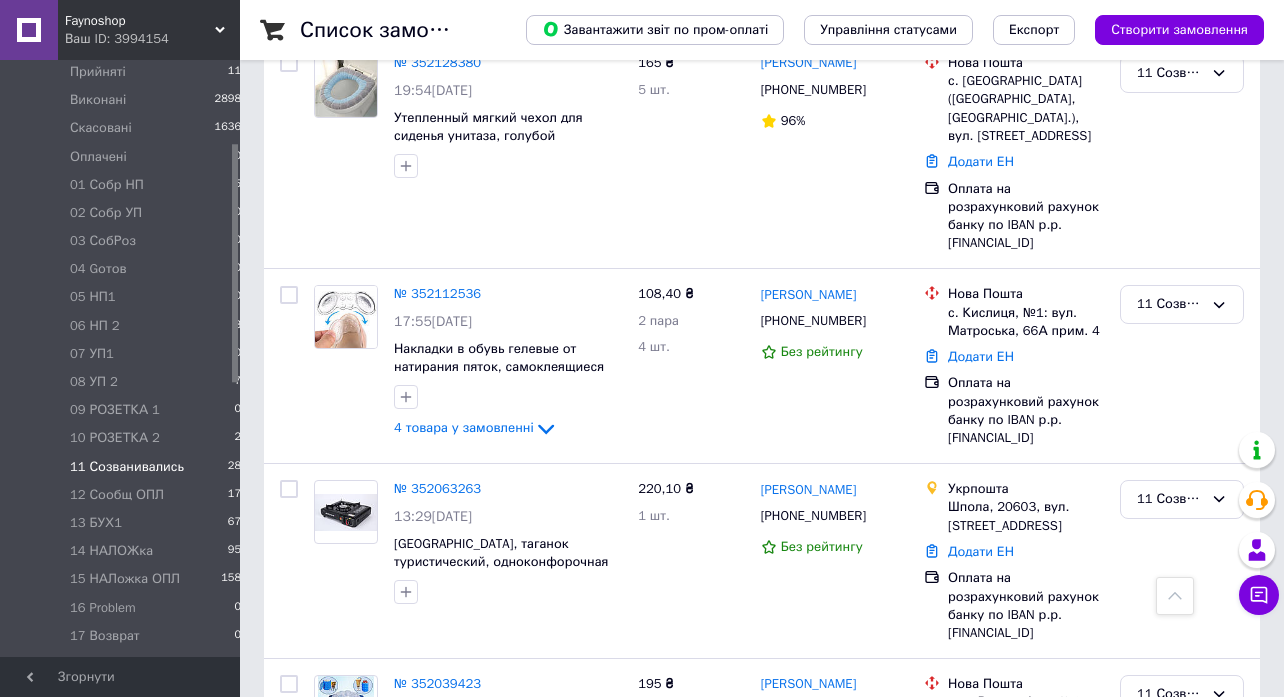 click on "2" at bounding box center (327, 916) 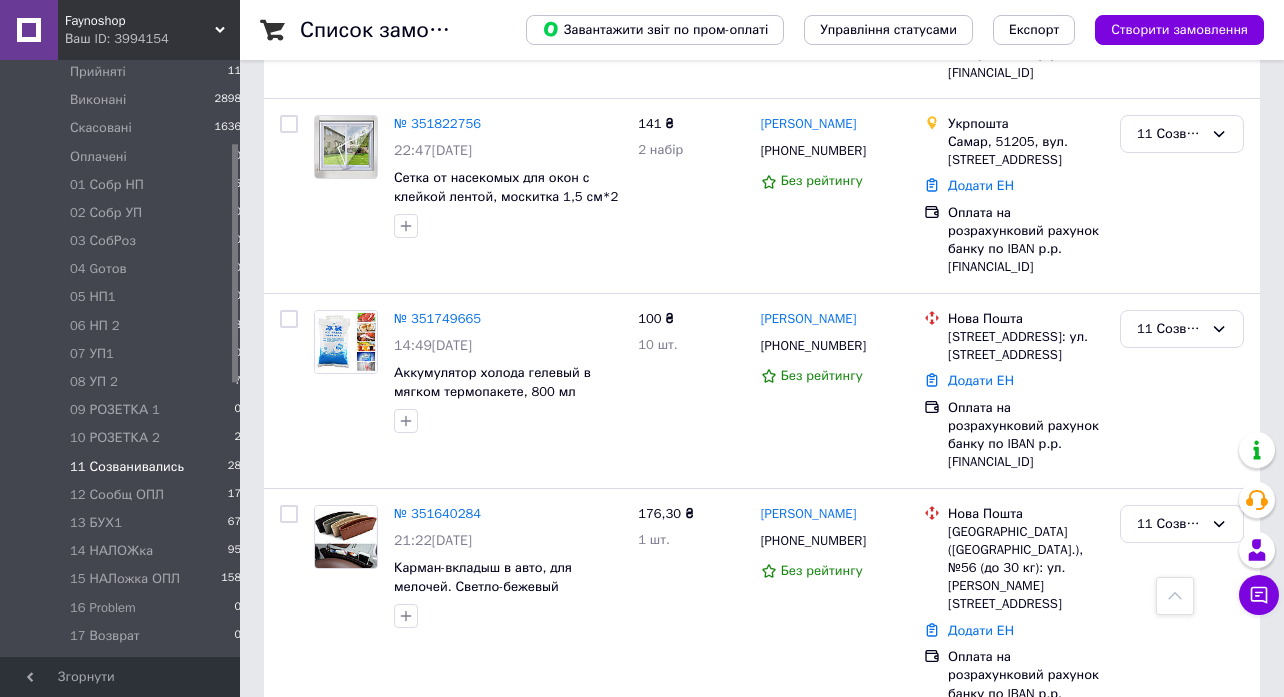 scroll, scrollTop: 1482, scrollLeft: 0, axis: vertical 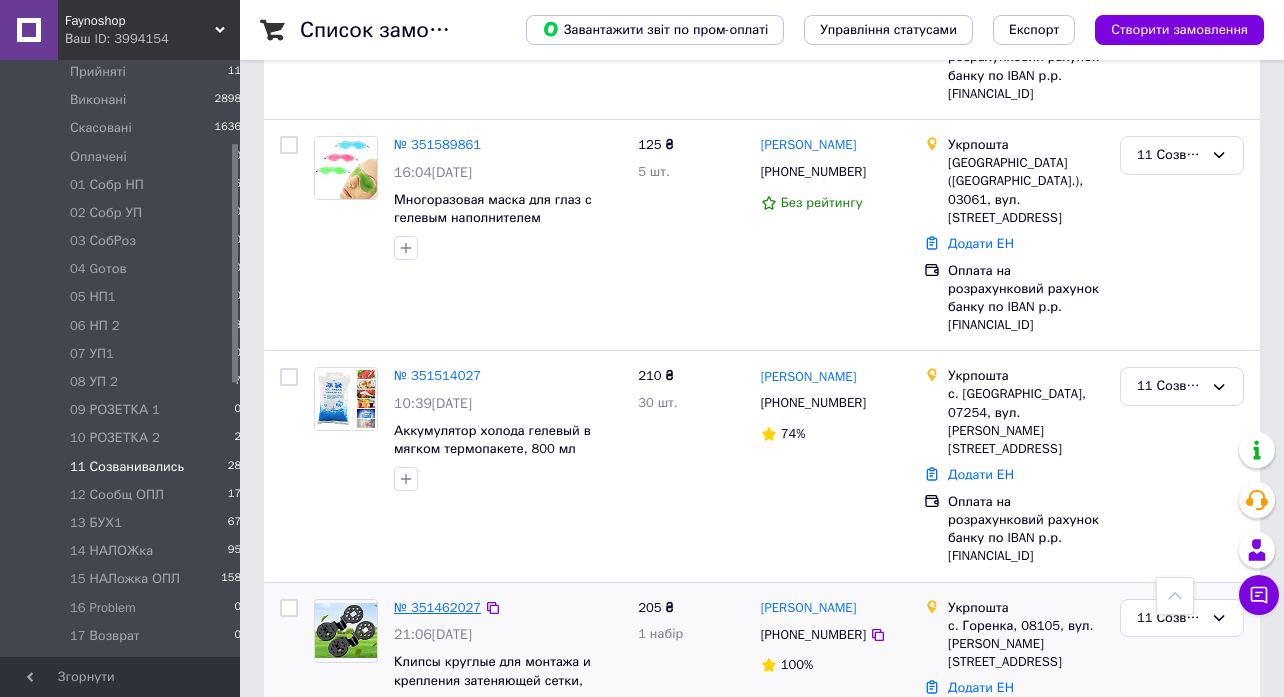 click on "№ 351462027" at bounding box center [437, 607] 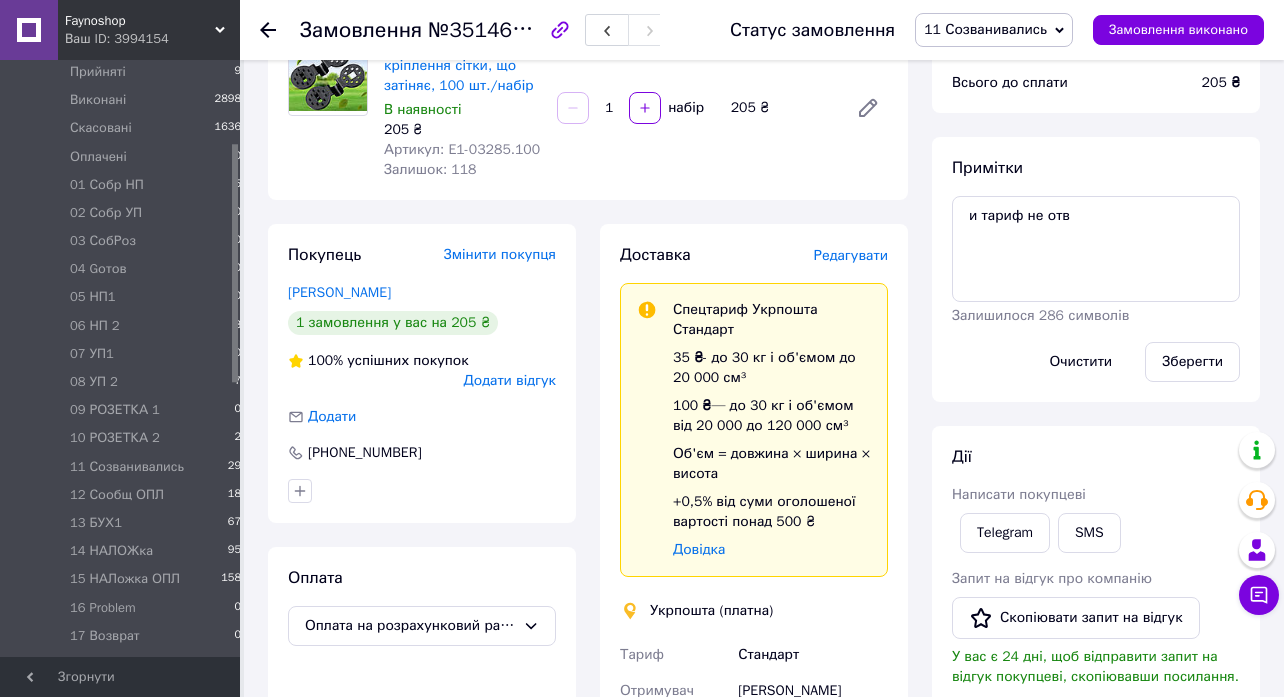 scroll, scrollTop: 87, scrollLeft: 0, axis: vertical 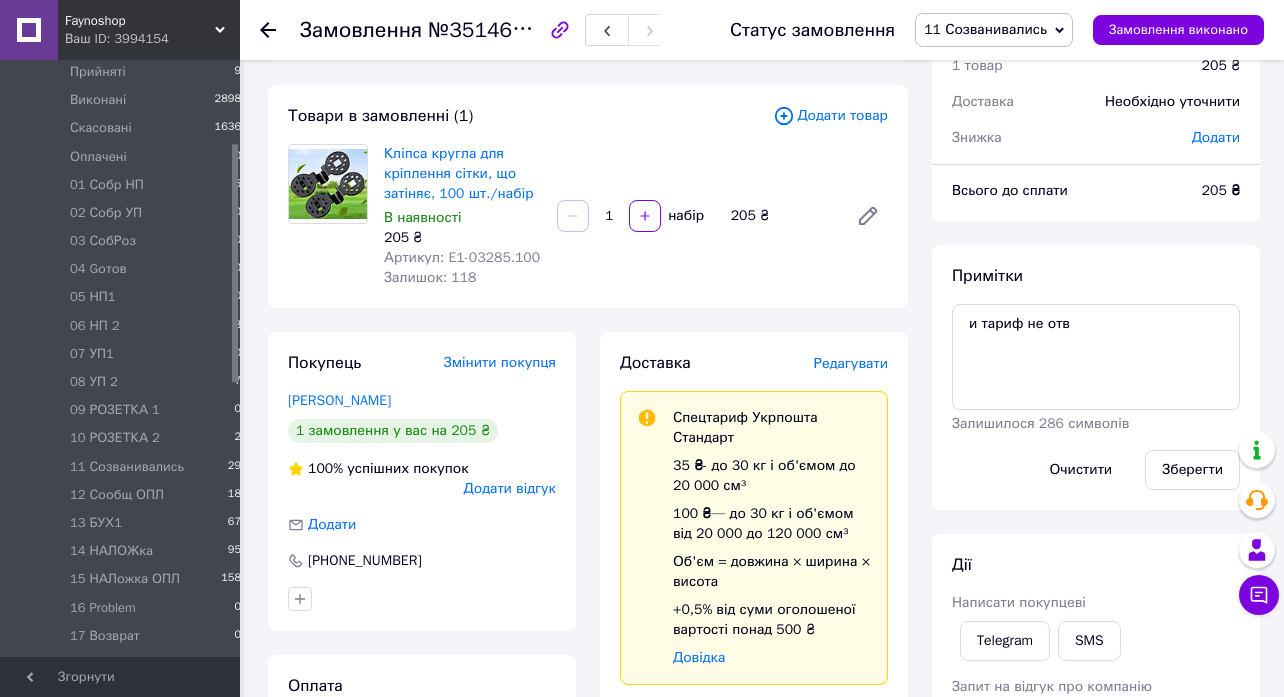 click 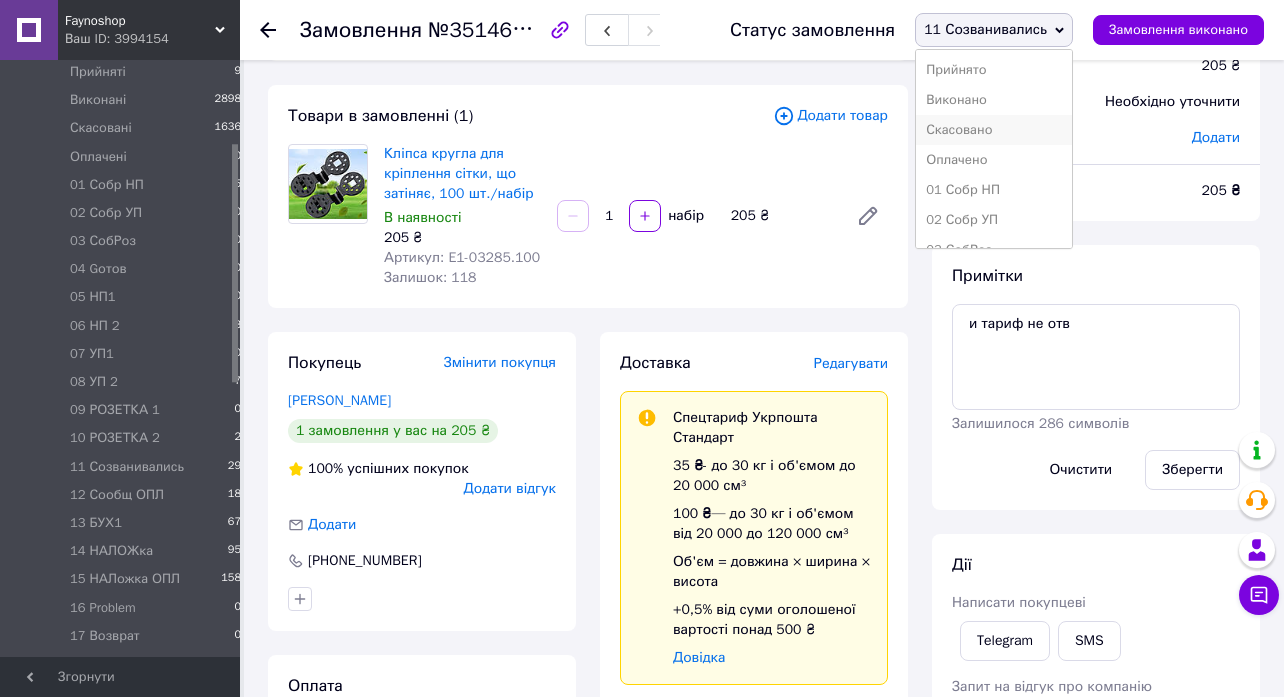 click on "Скасовано" at bounding box center [994, 130] 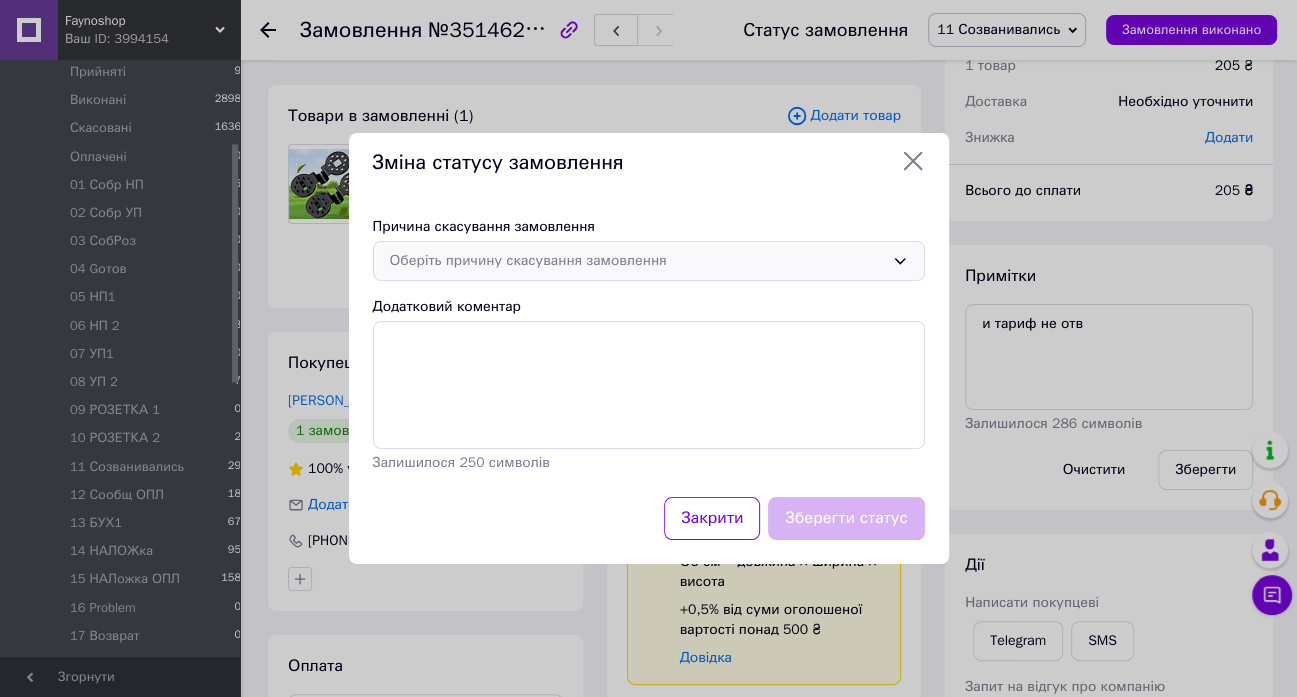click on "Оберіть причину скасування замовлення" at bounding box center (649, 261) 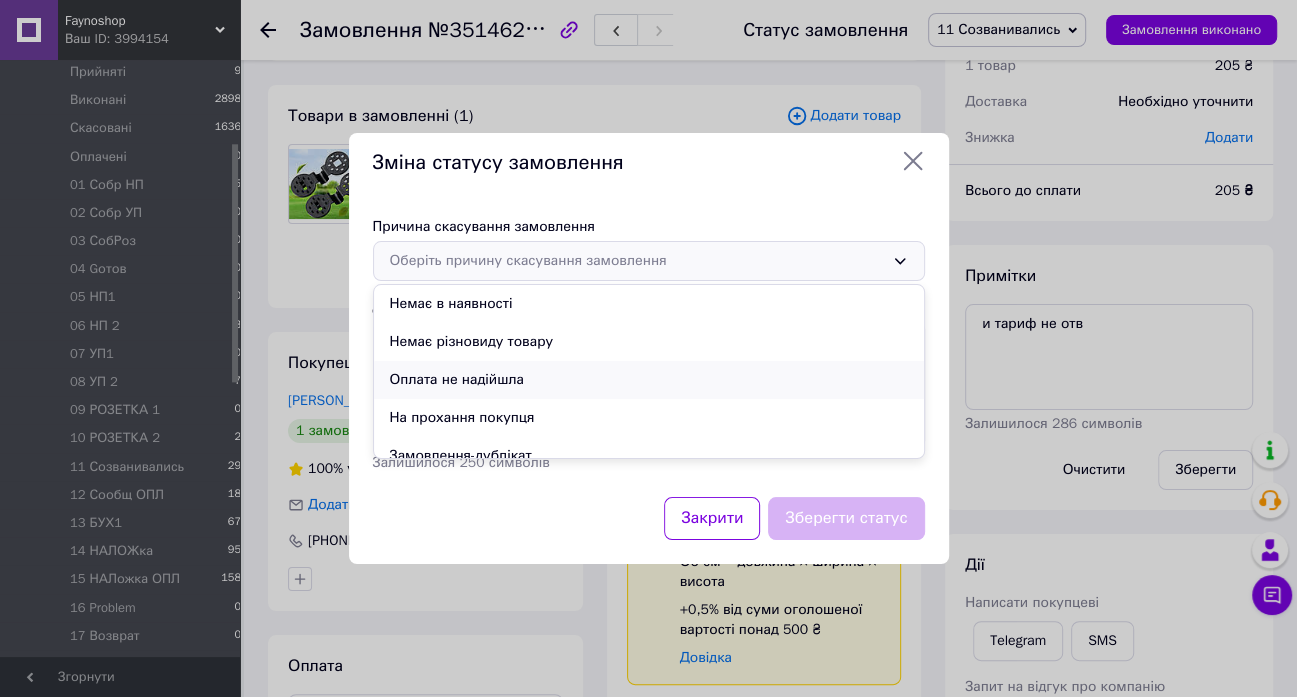 click on "Оплата не надійшла" at bounding box center (649, 380) 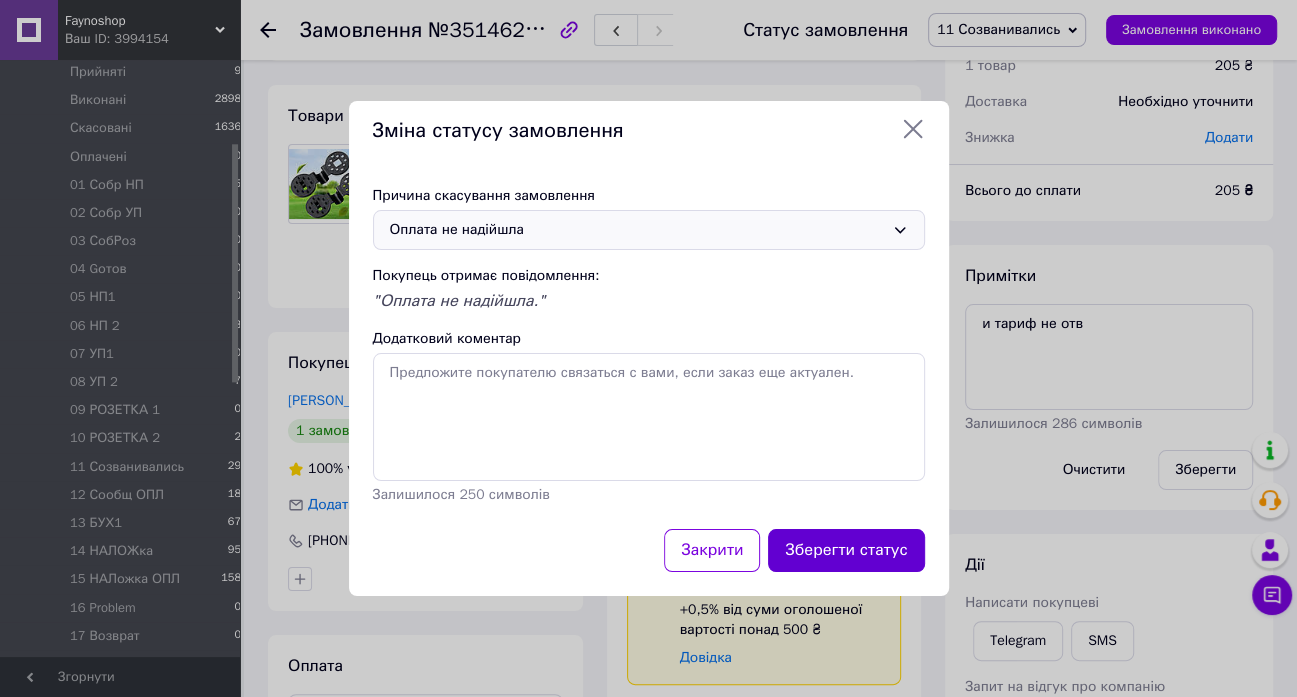 click on "Зберегти статус" at bounding box center (846, 550) 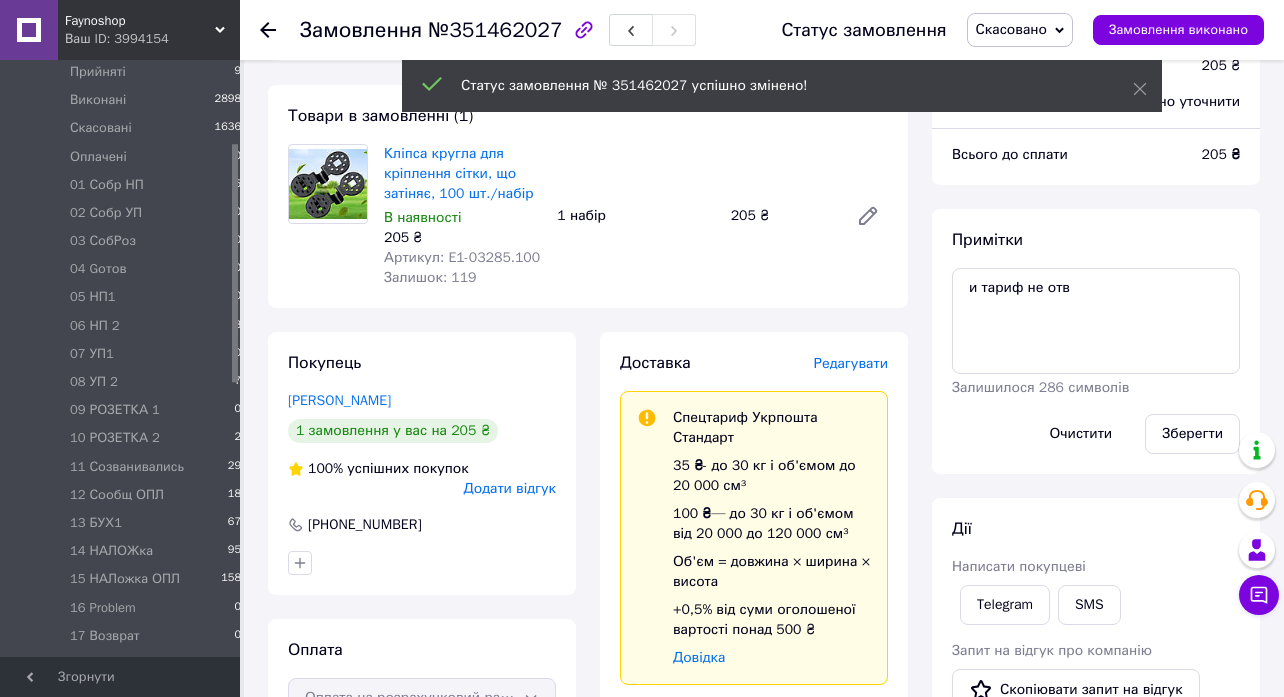 click 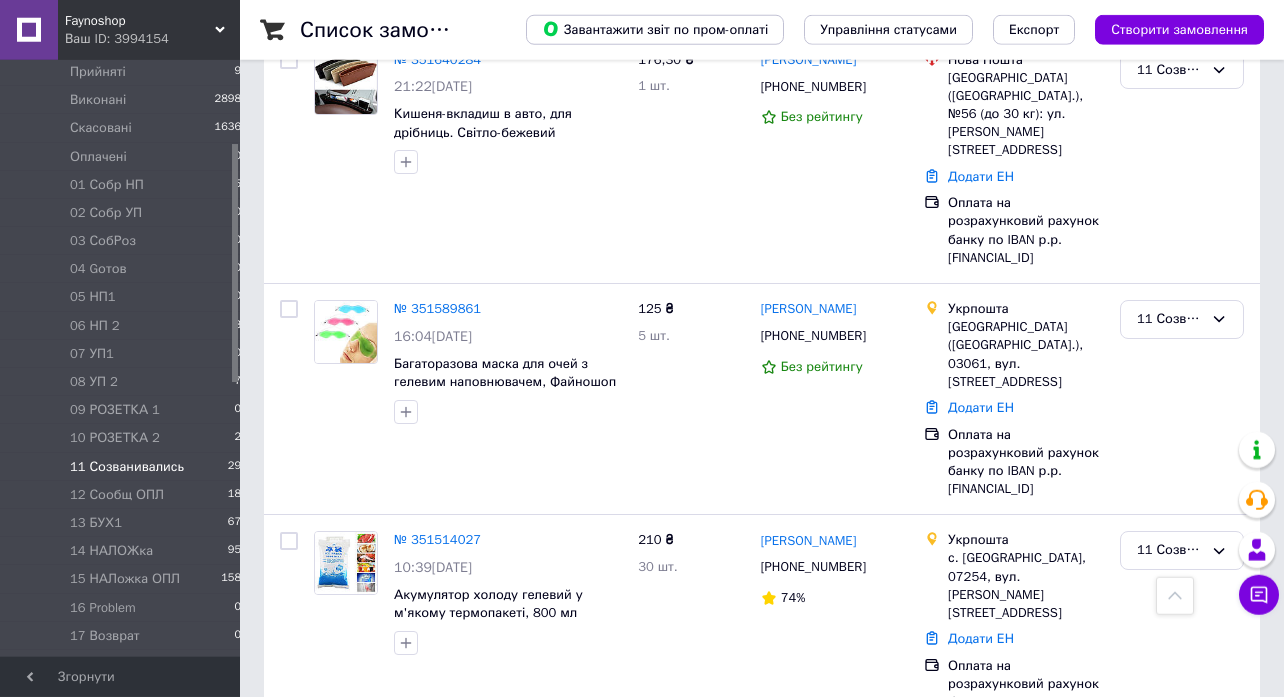 scroll, scrollTop: 1455, scrollLeft: 0, axis: vertical 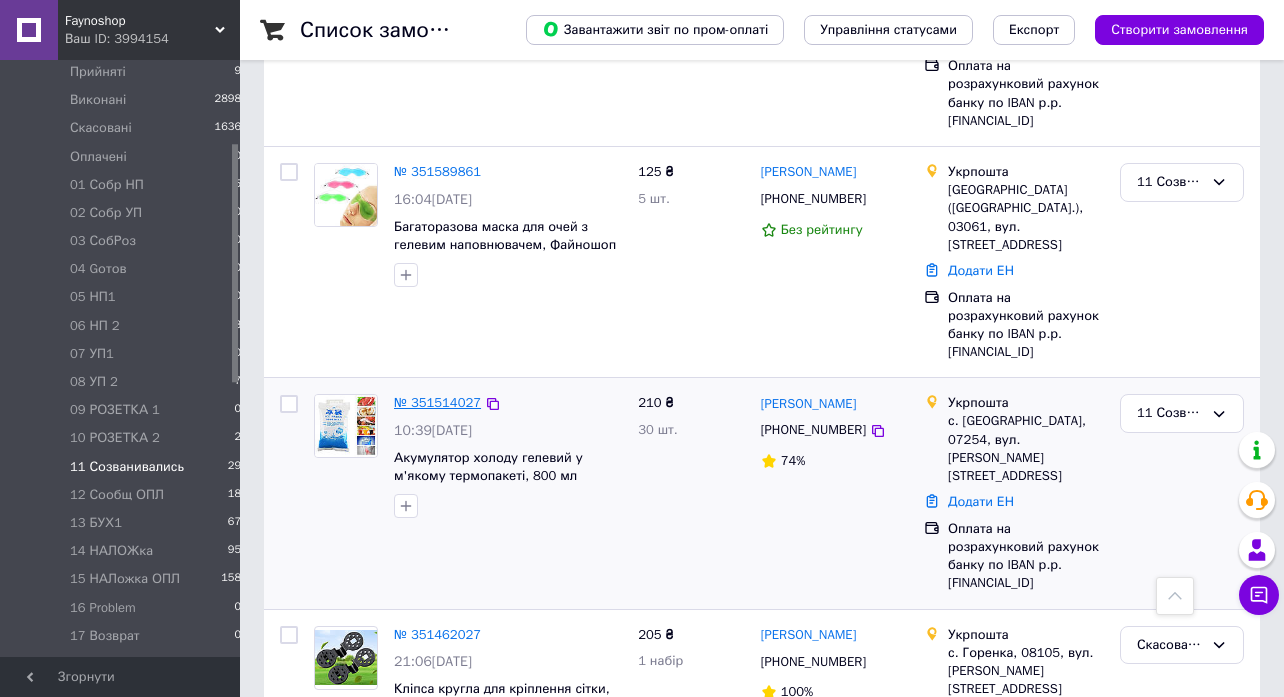 click on "№ 351514027" at bounding box center (437, 402) 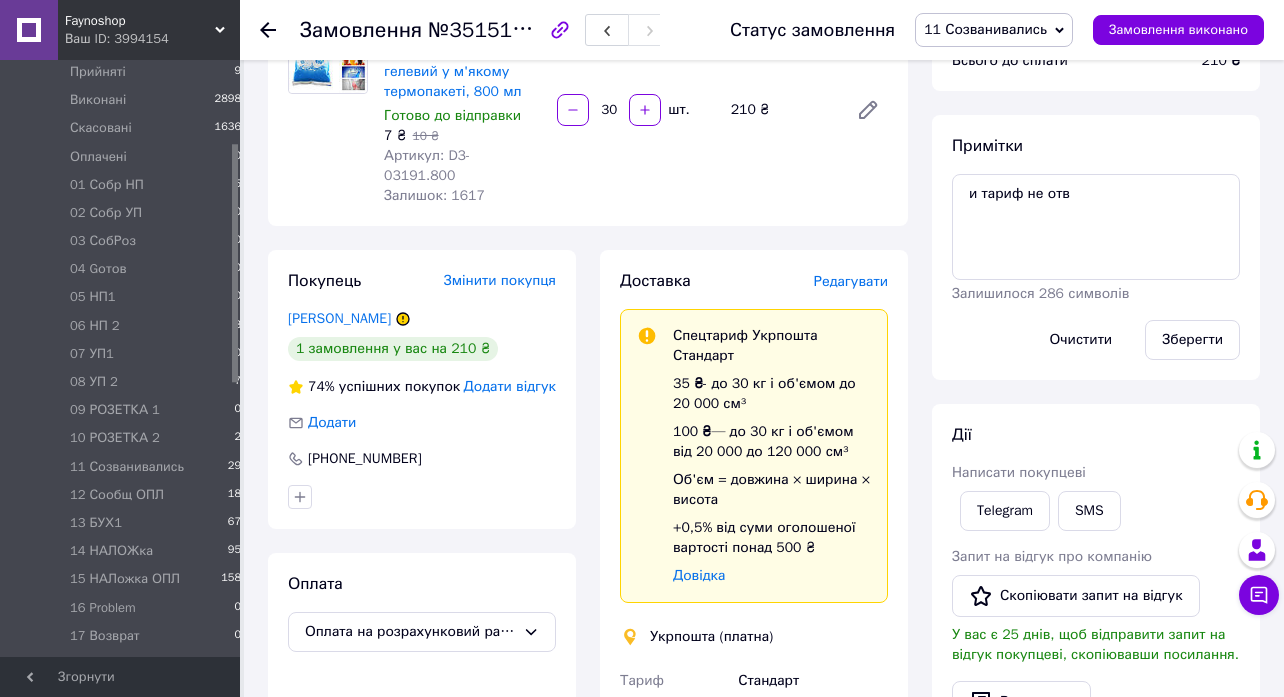 scroll, scrollTop: 0, scrollLeft: 0, axis: both 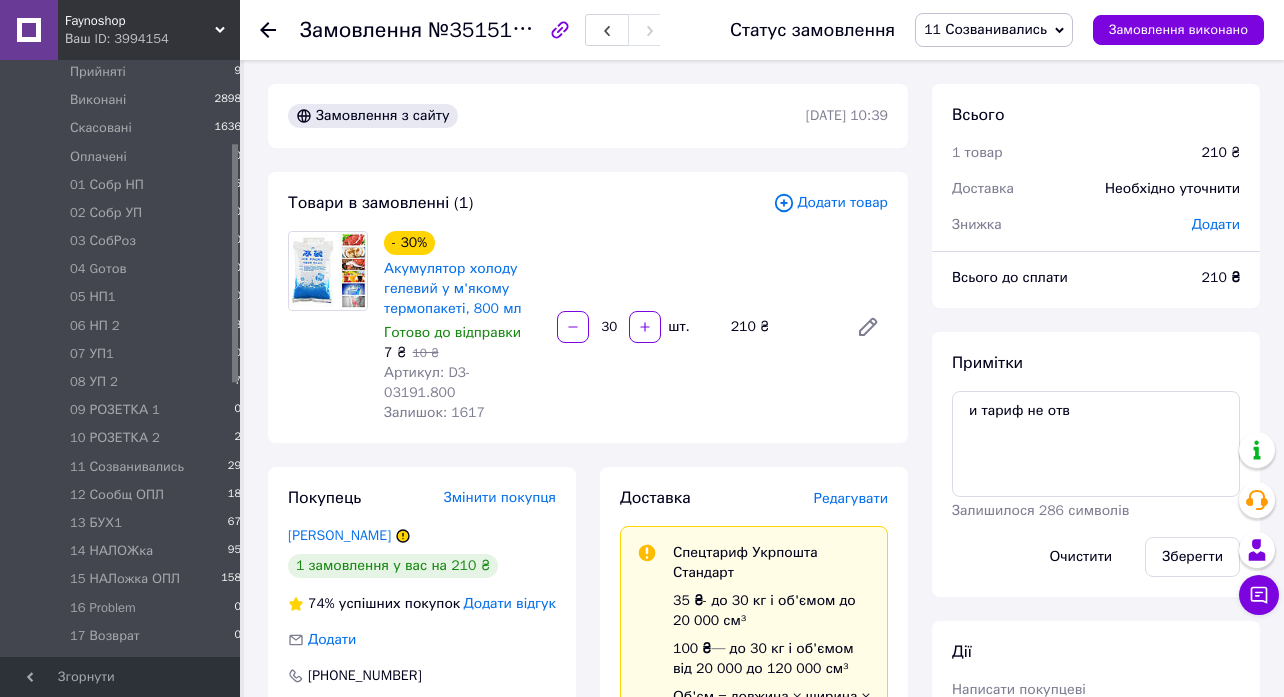 click on "11 Созванивались" at bounding box center [985, 29] 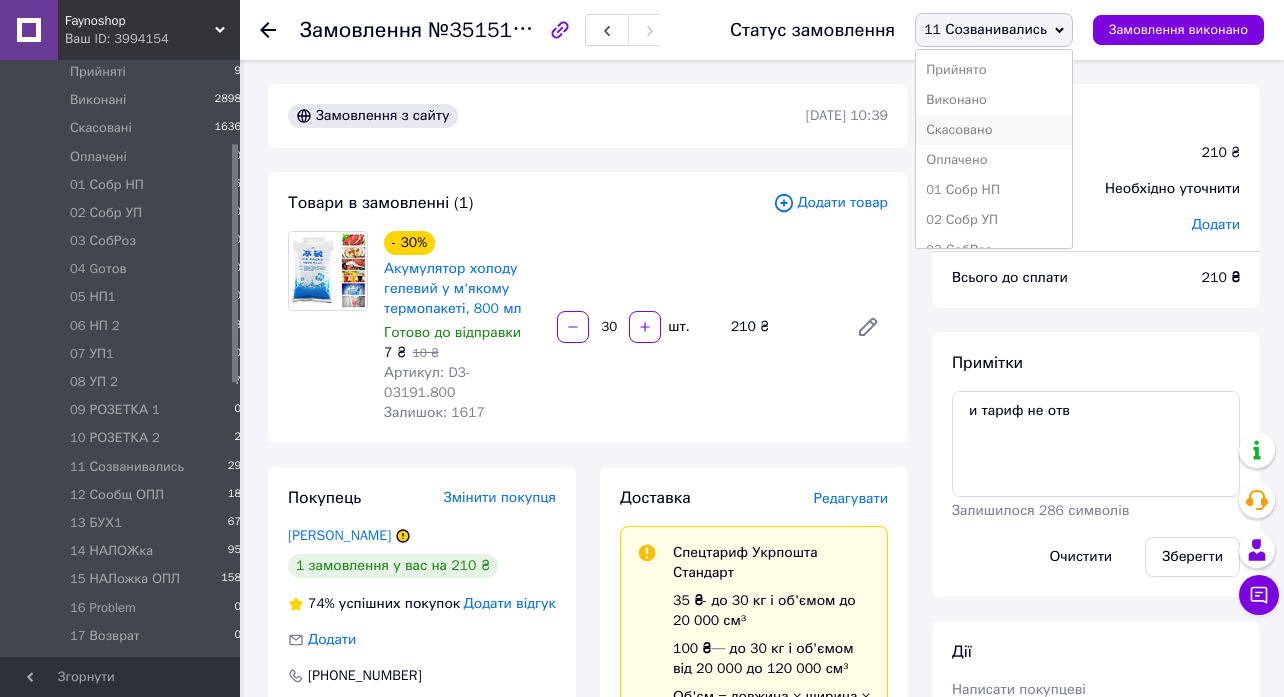 click on "Скасовано" at bounding box center [994, 130] 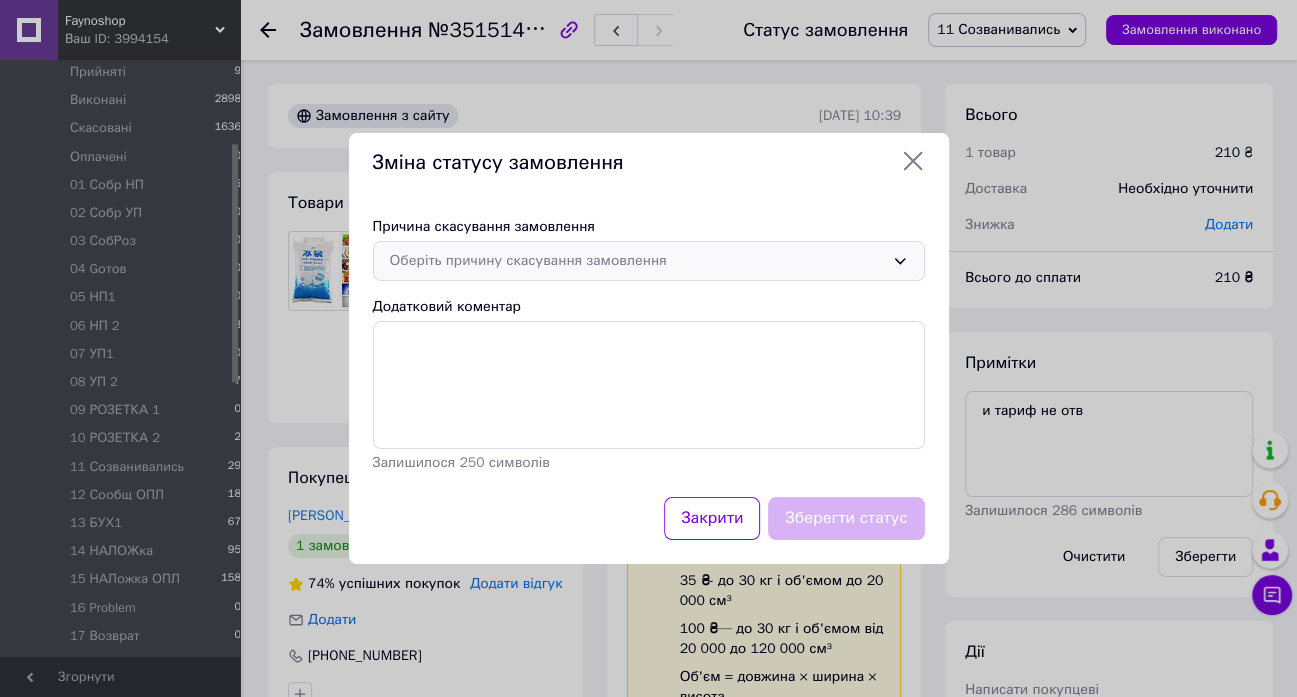 click on "Оберіть причину скасування замовлення" at bounding box center [637, 261] 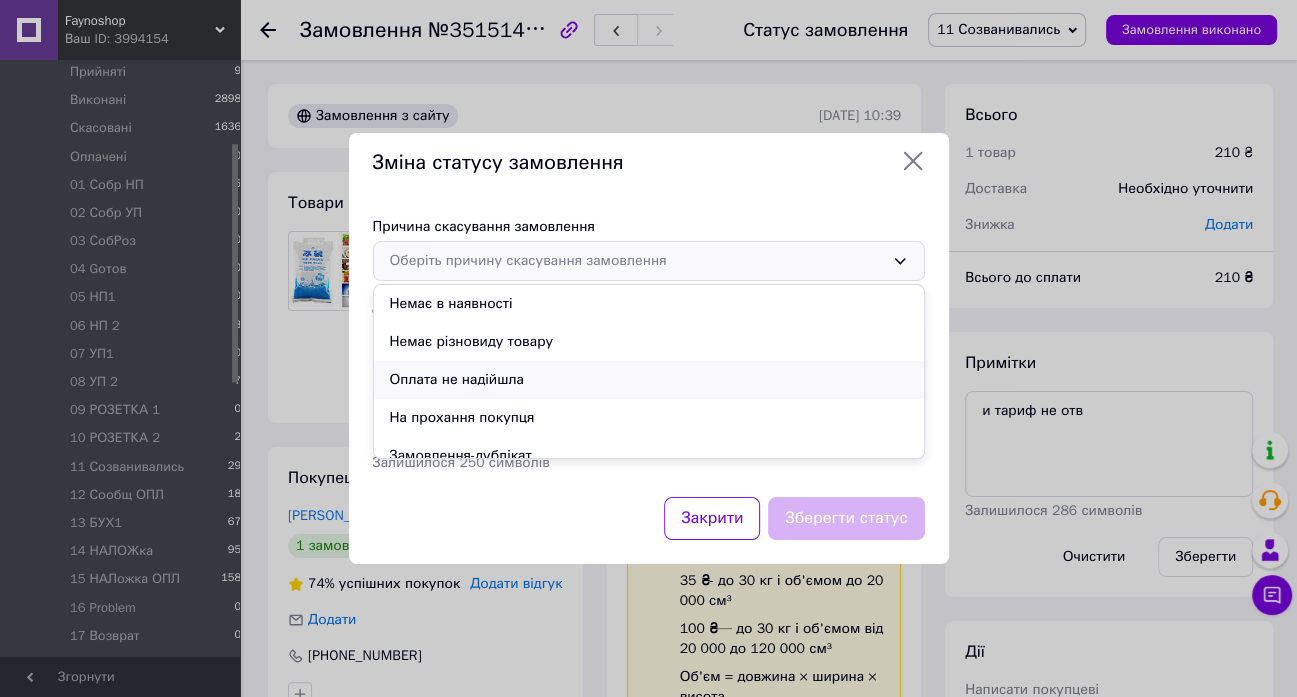 click on "Оплата не надійшла" at bounding box center (649, 380) 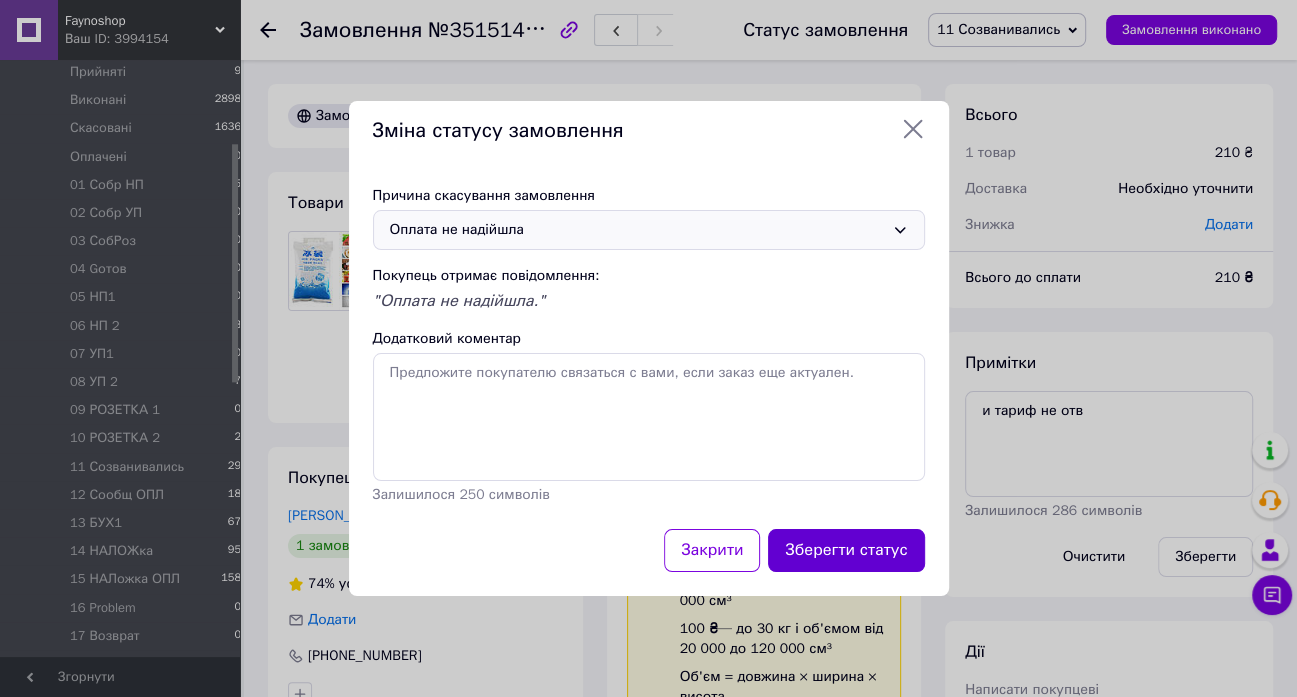 click on "Зберегти статус" at bounding box center (846, 550) 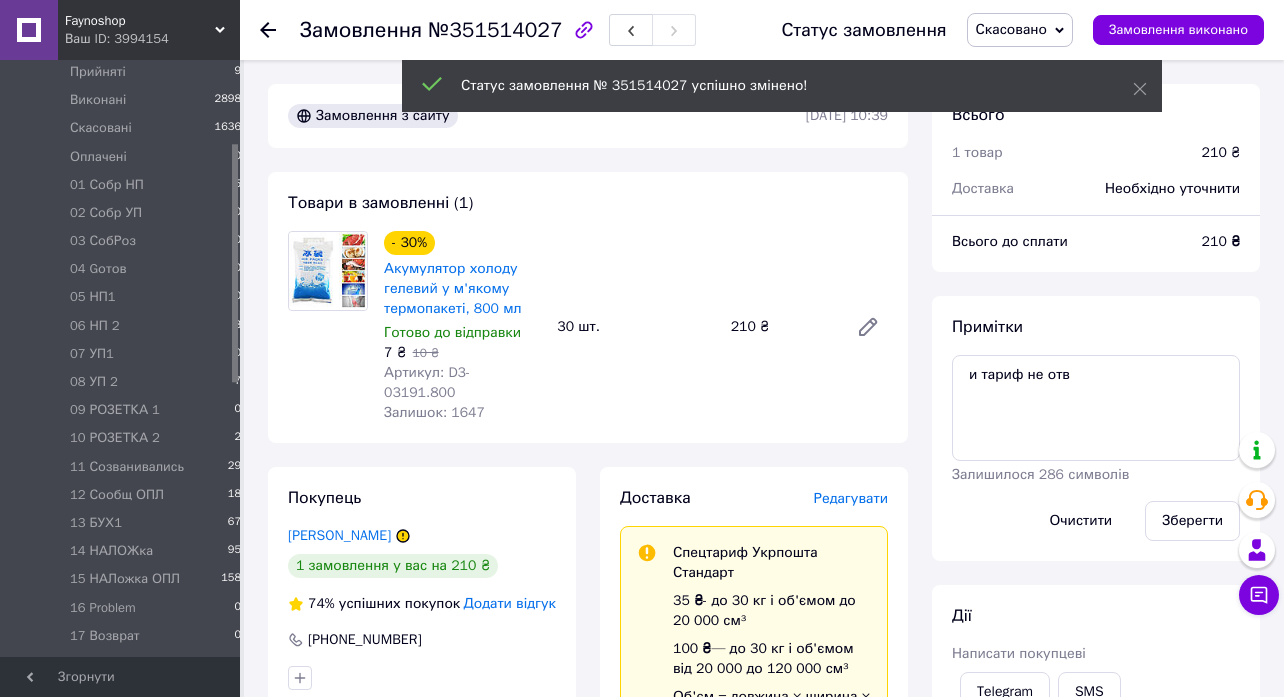 click 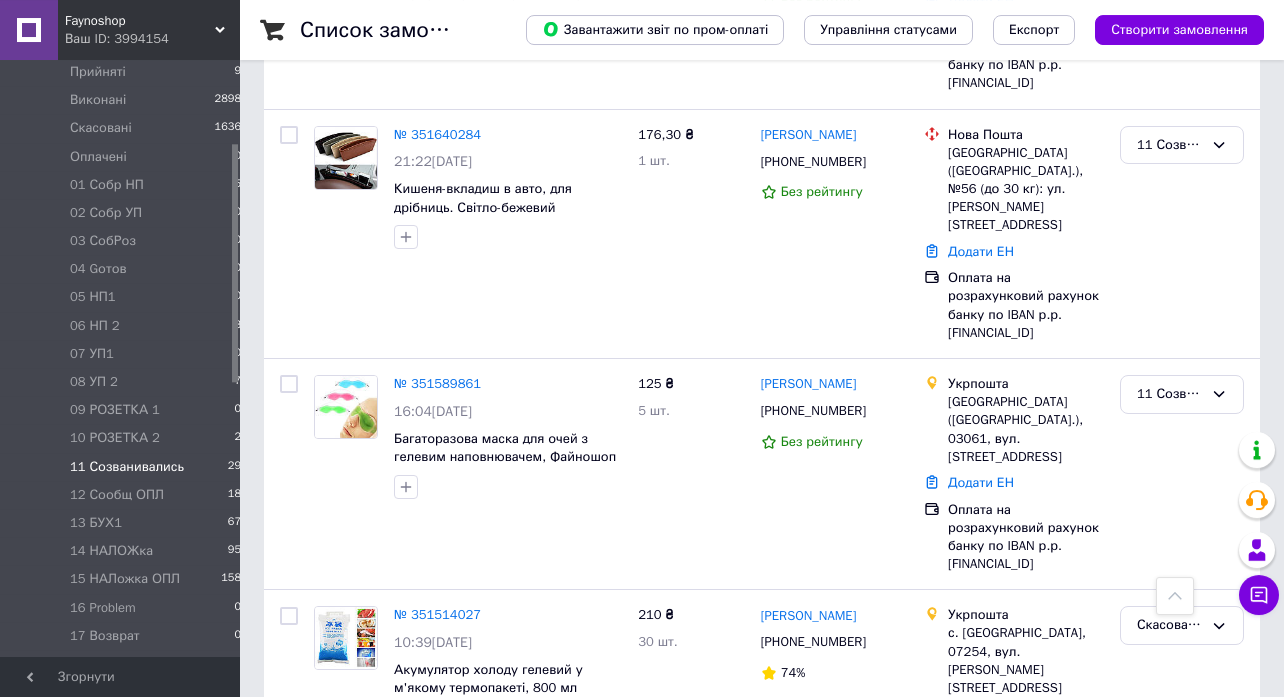 scroll, scrollTop: 1105, scrollLeft: 0, axis: vertical 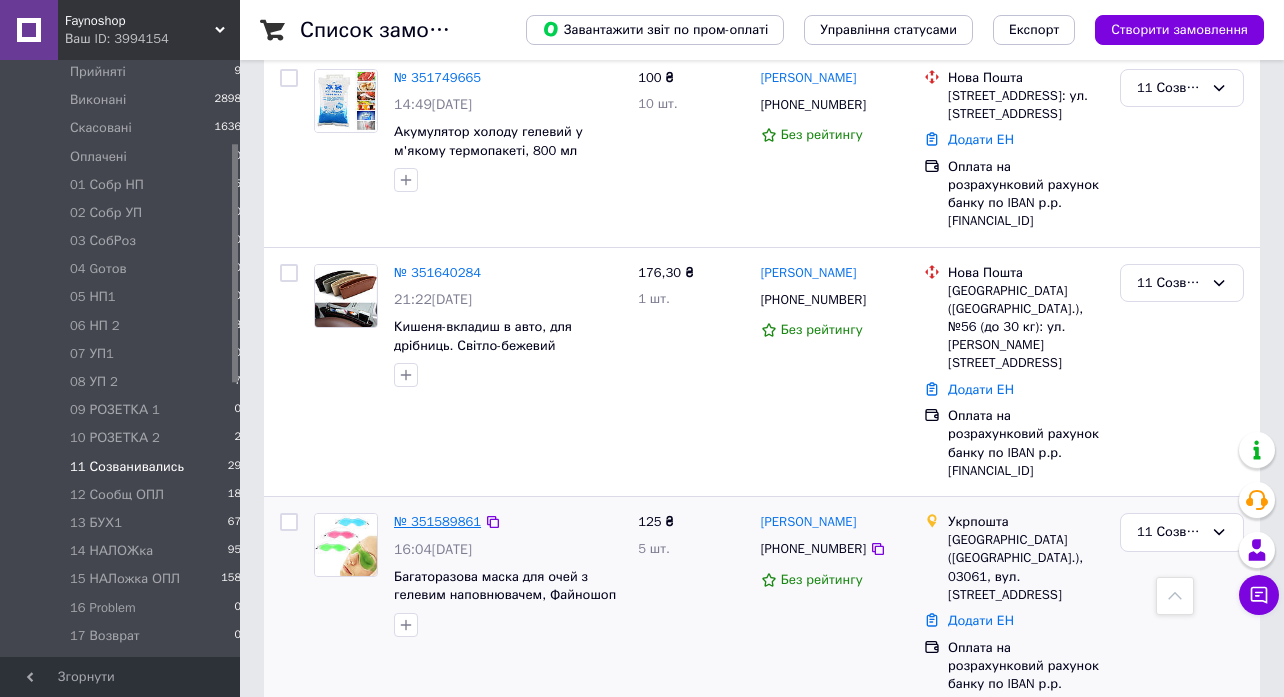 click on "№ 351589861" at bounding box center (437, 521) 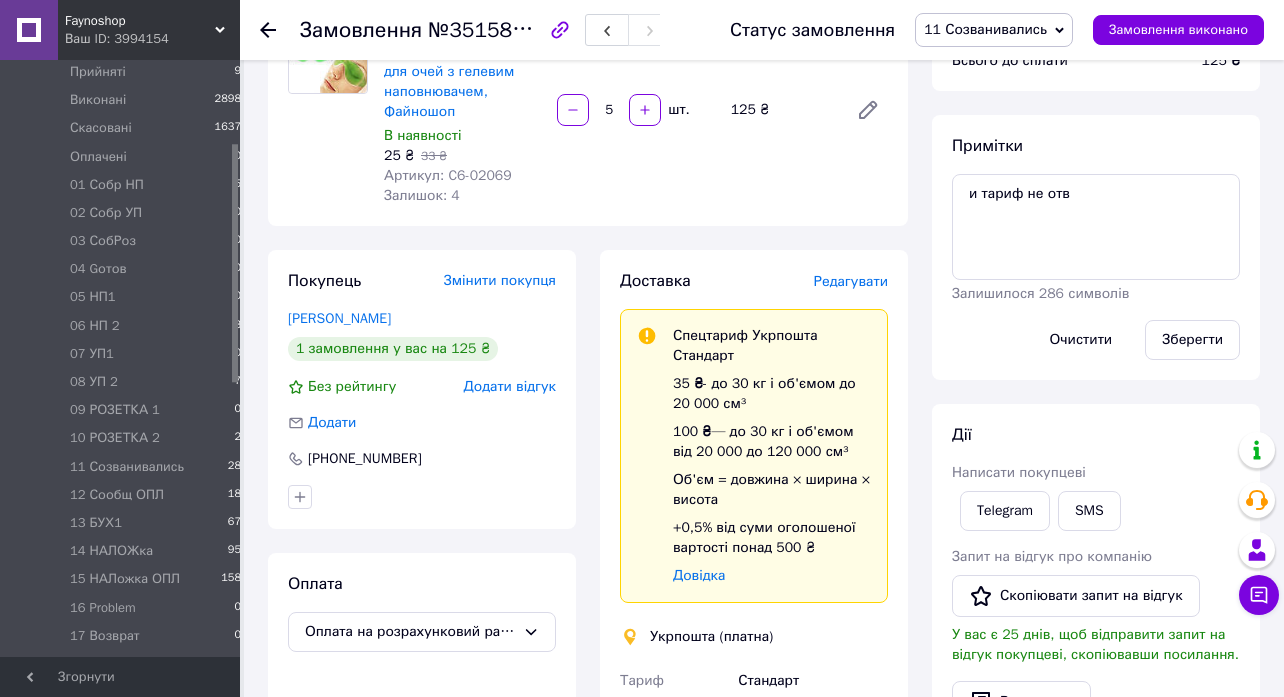 scroll, scrollTop: 0, scrollLeft: 0, axis: both 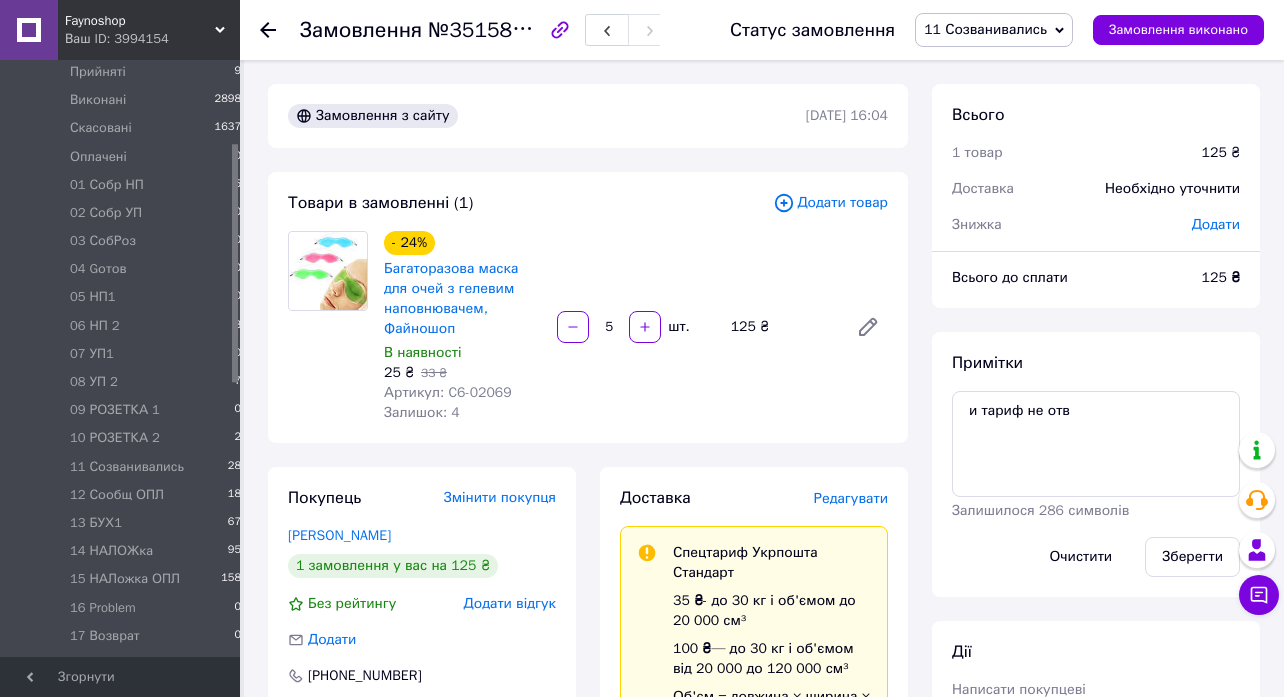 click 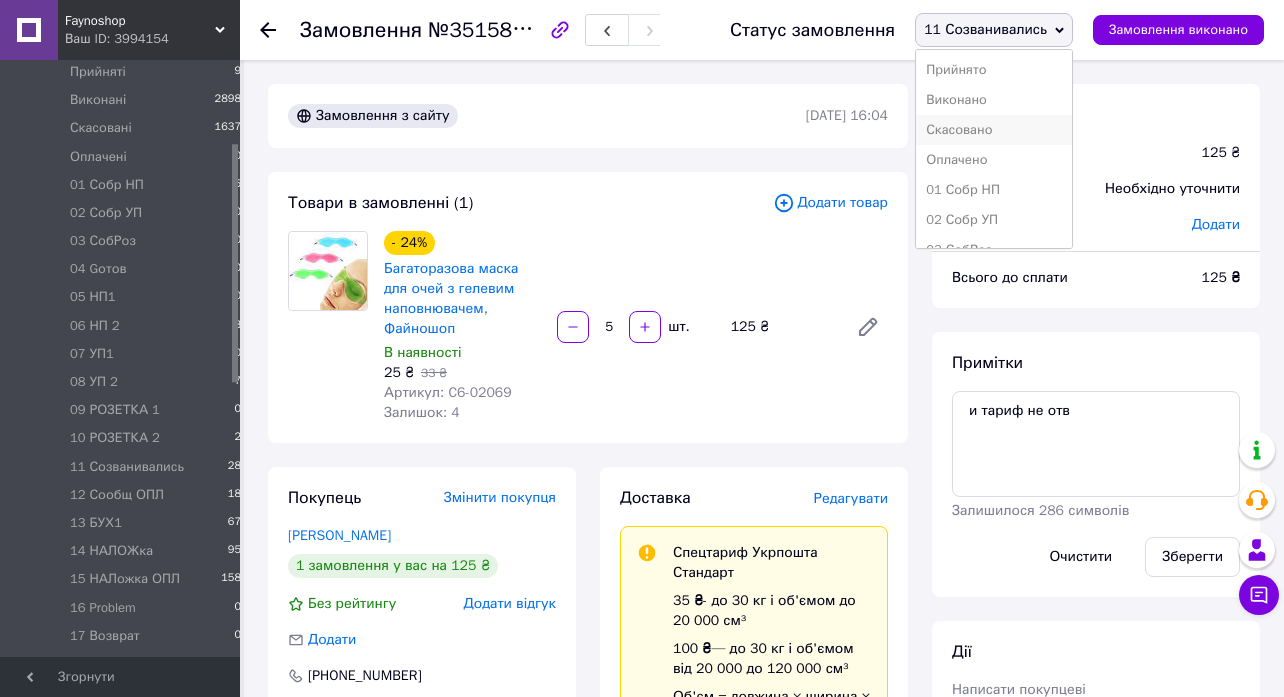 click on "Скасовано" at bounding box center [994, 130] 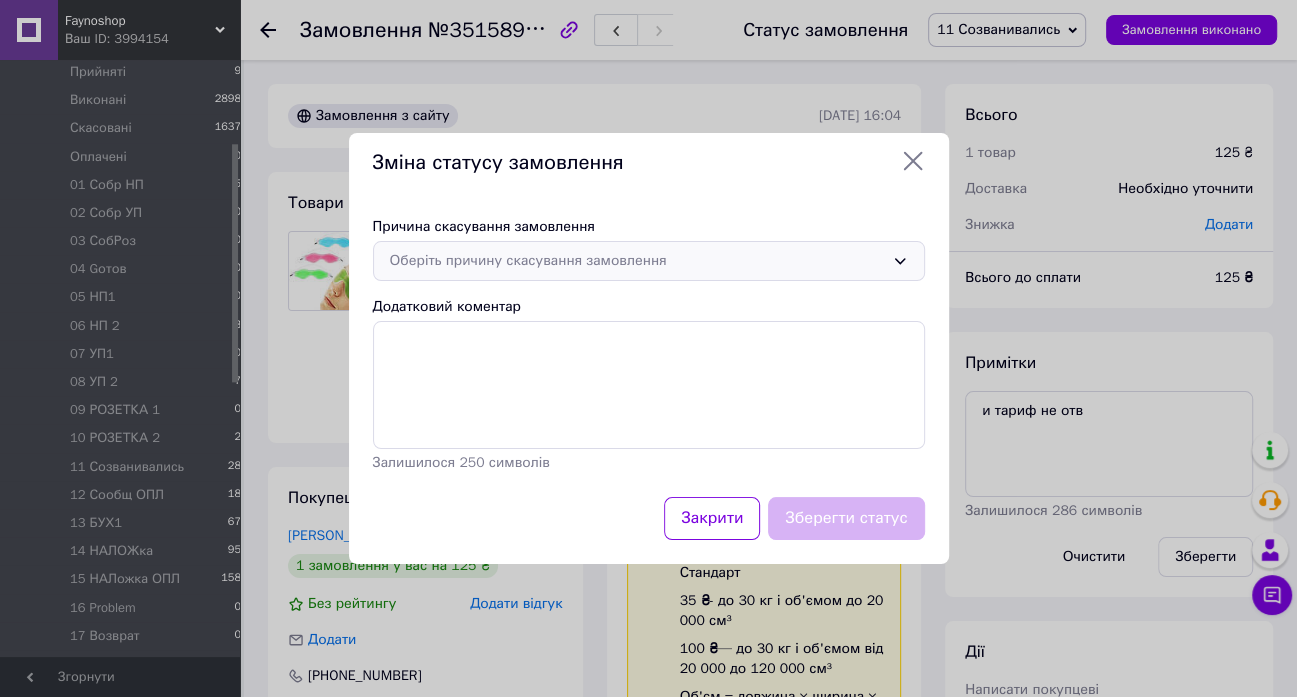 click 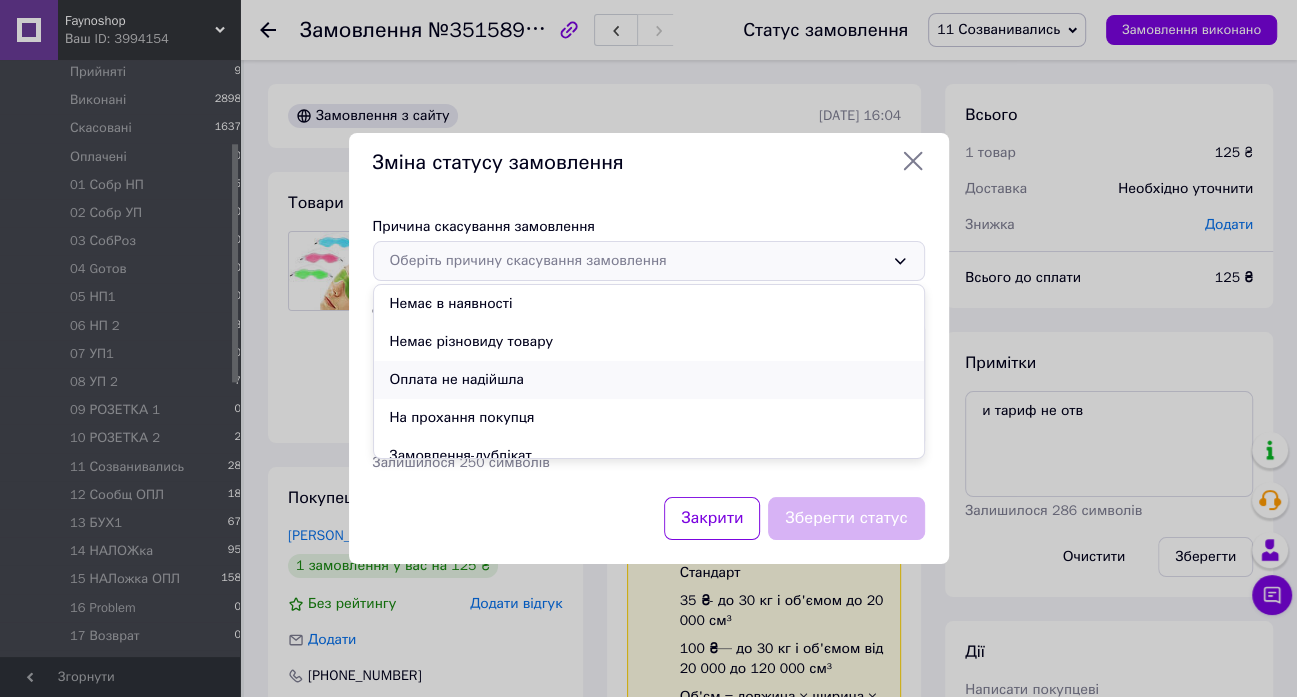 click on "Оплата не надійшла" at bounding box center [649, 380] 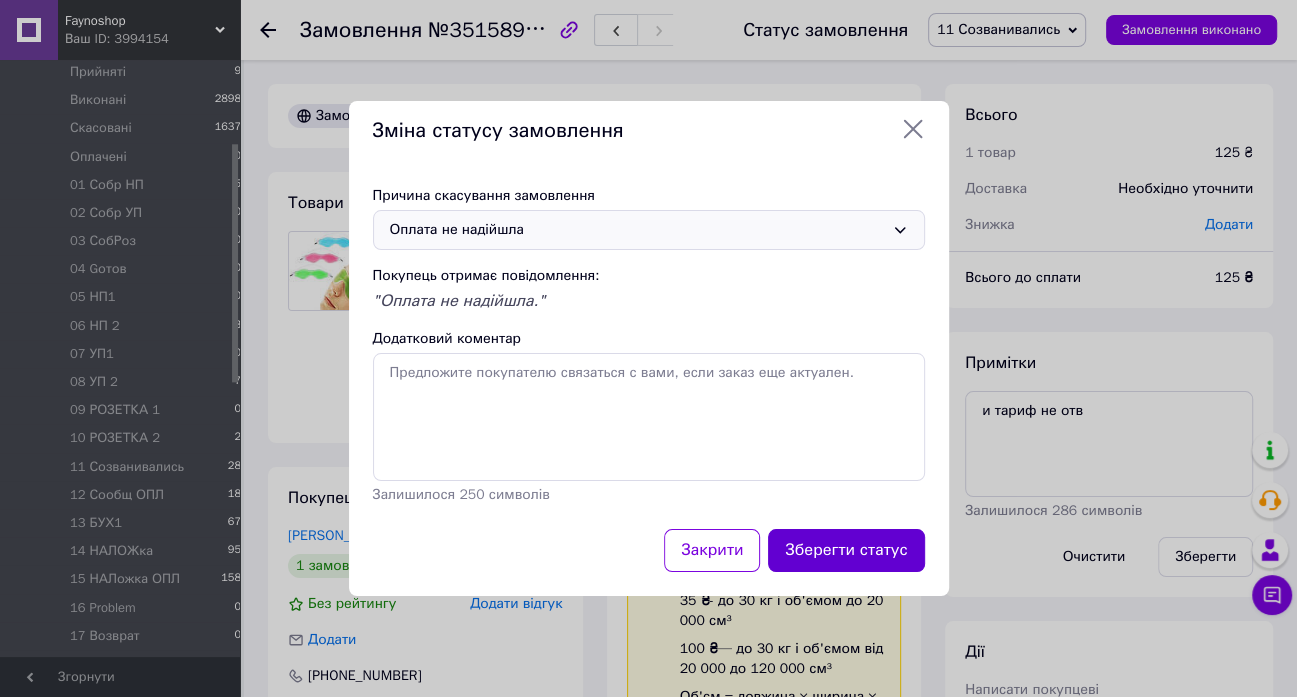 click on "Зберегти статус" at bounding box center (846, 550) 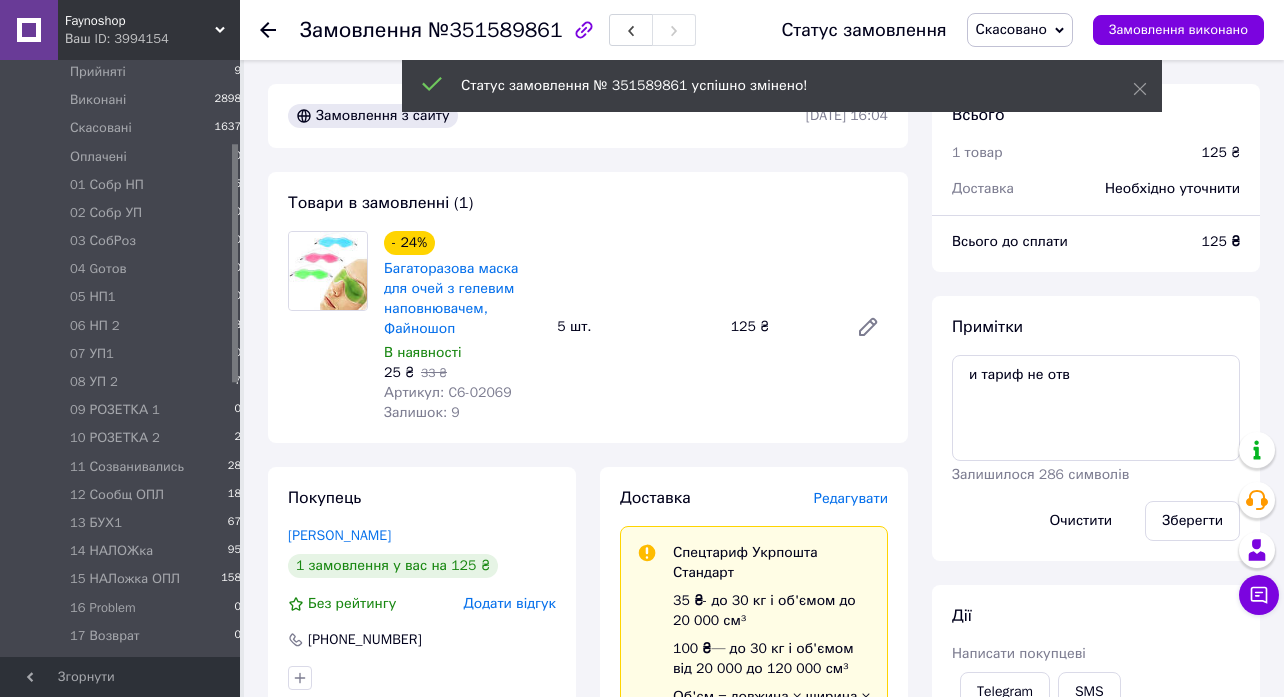 click 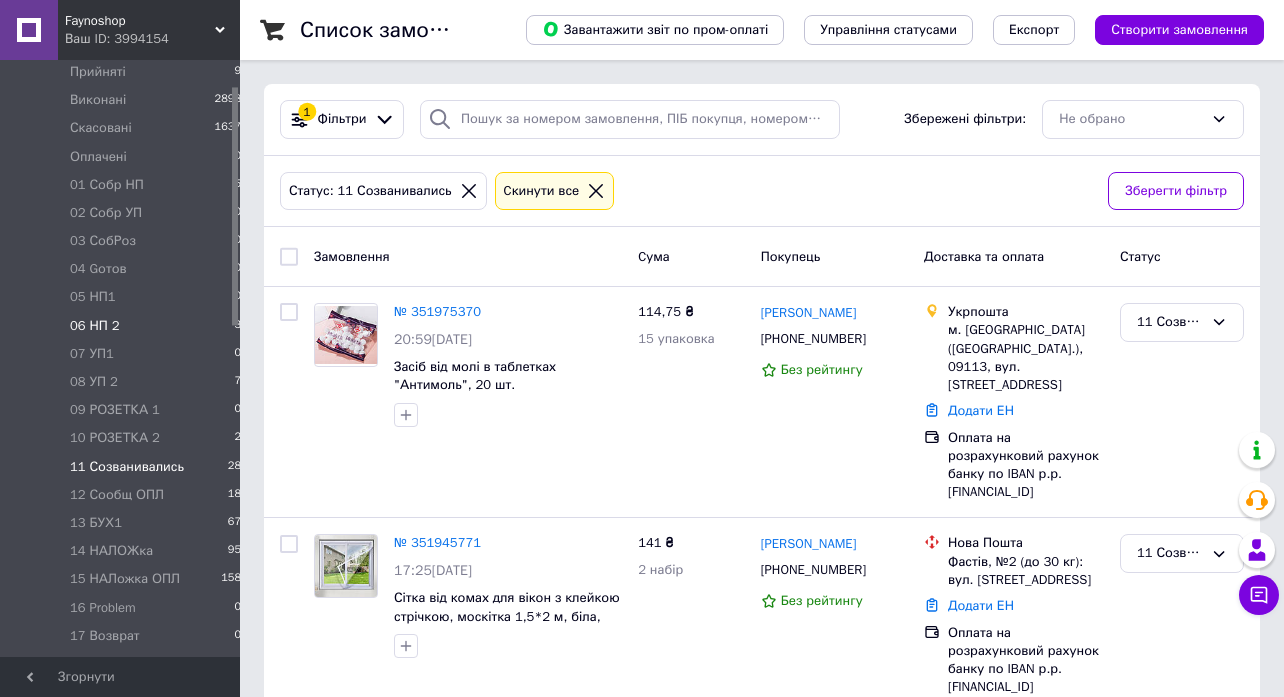 scroll, scrollTop: 0, scrollLeft: 0, axis: both 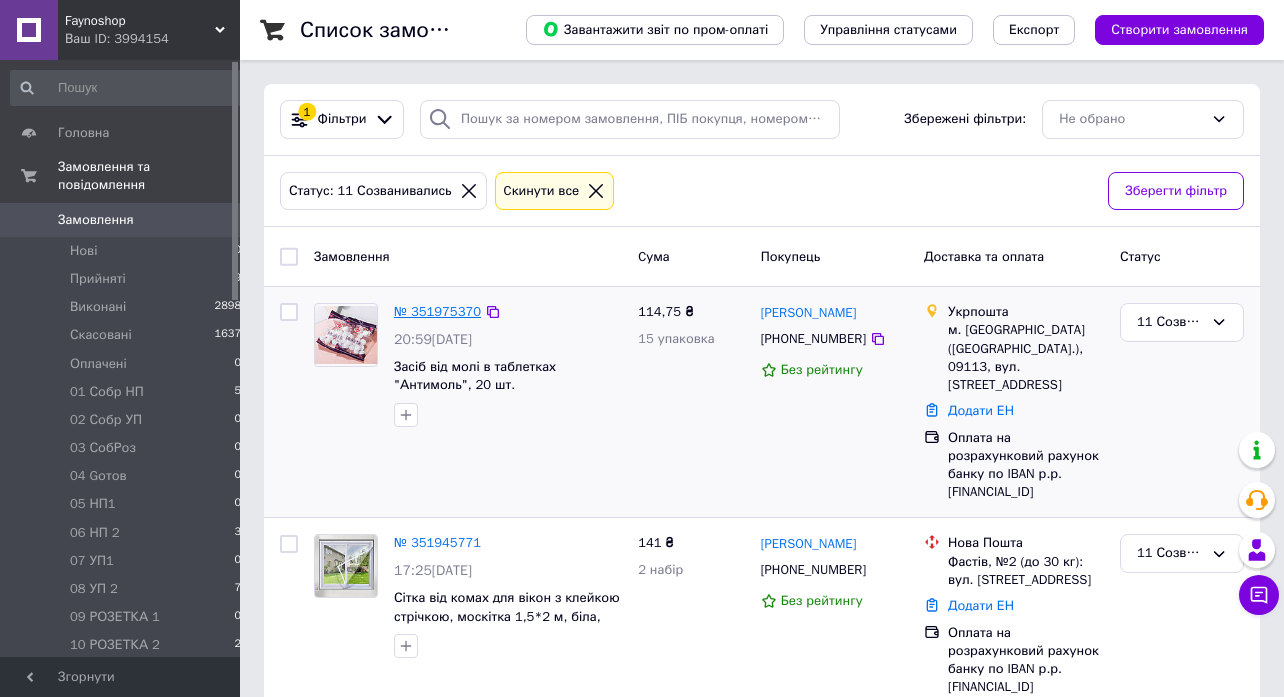 click on "№ 351975370" at bounding box center (437, 311) 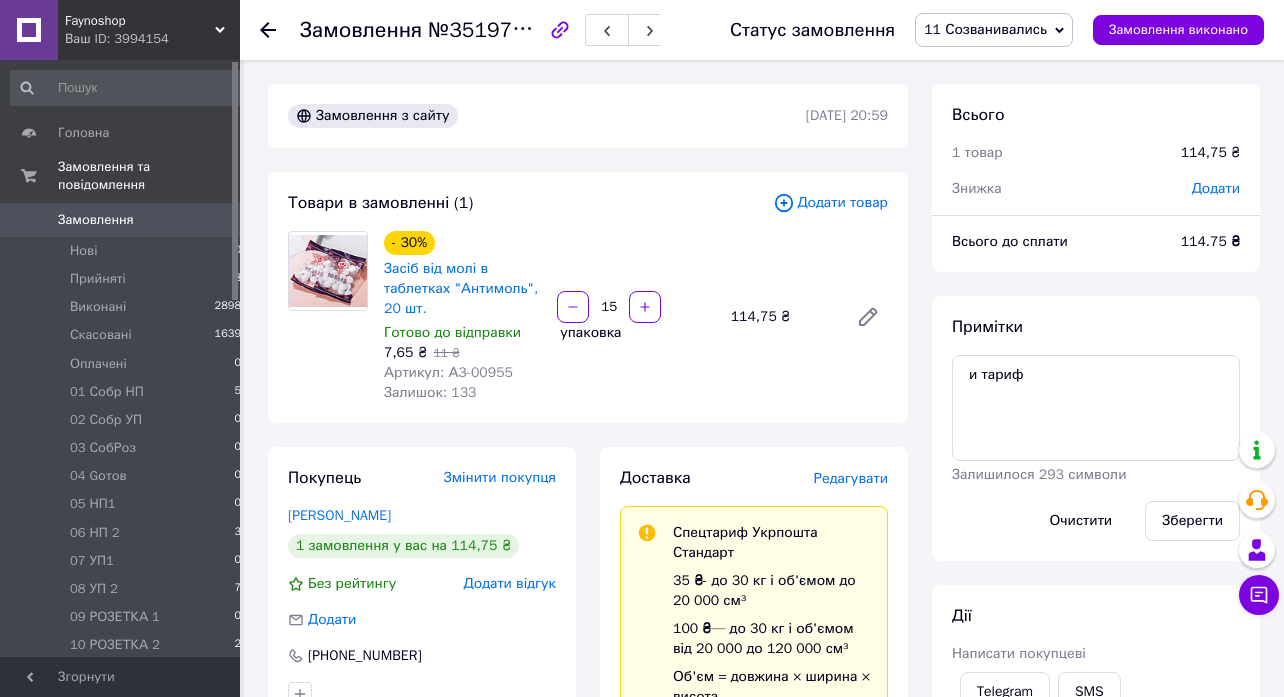 click 